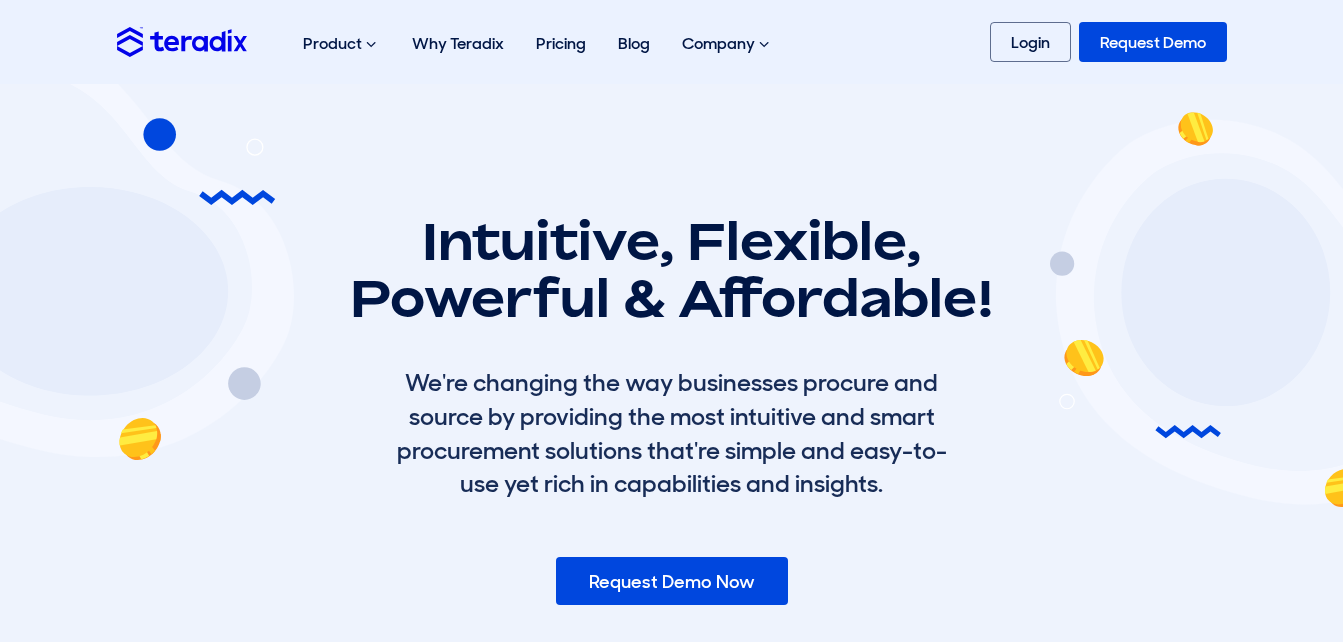 scroll, scrollTop: 0, scrollLeft: 0, axis: both 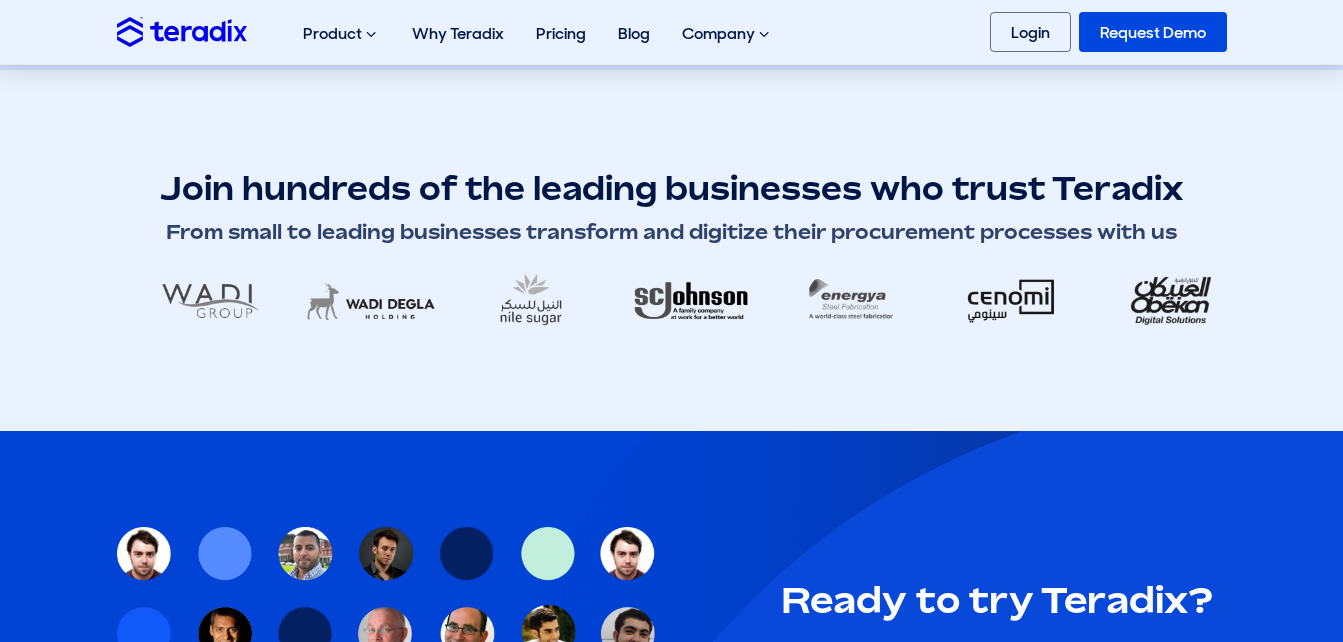click on "Join hundreds of the leading businesses who trust Teradix" at bounding box center [672, 188] 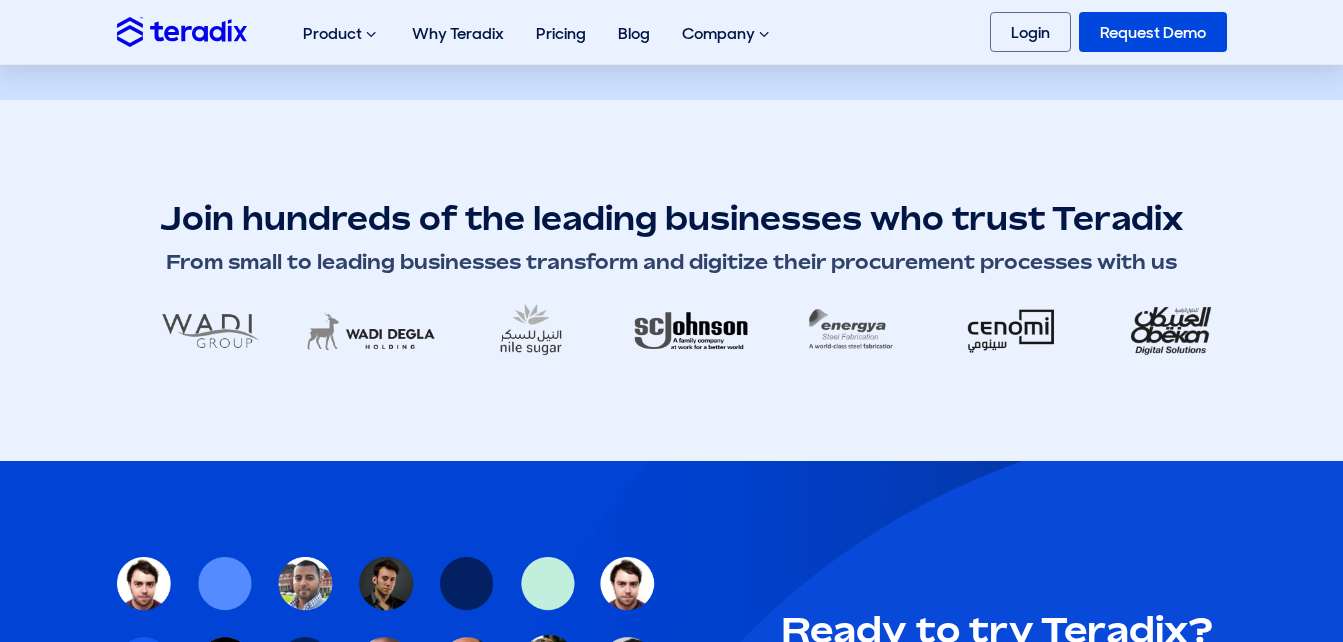 scroll, scrollTop: 3398, scrollLeft: 0, axis: vertical 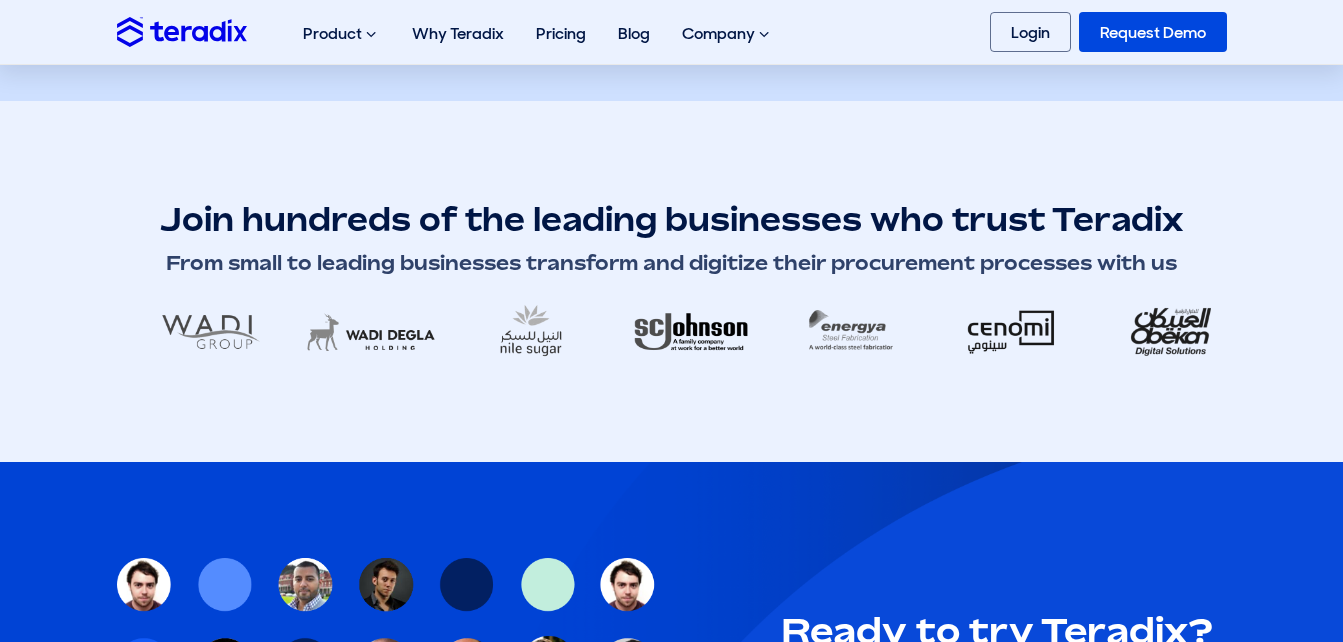 click at bounding box center [672, 331] 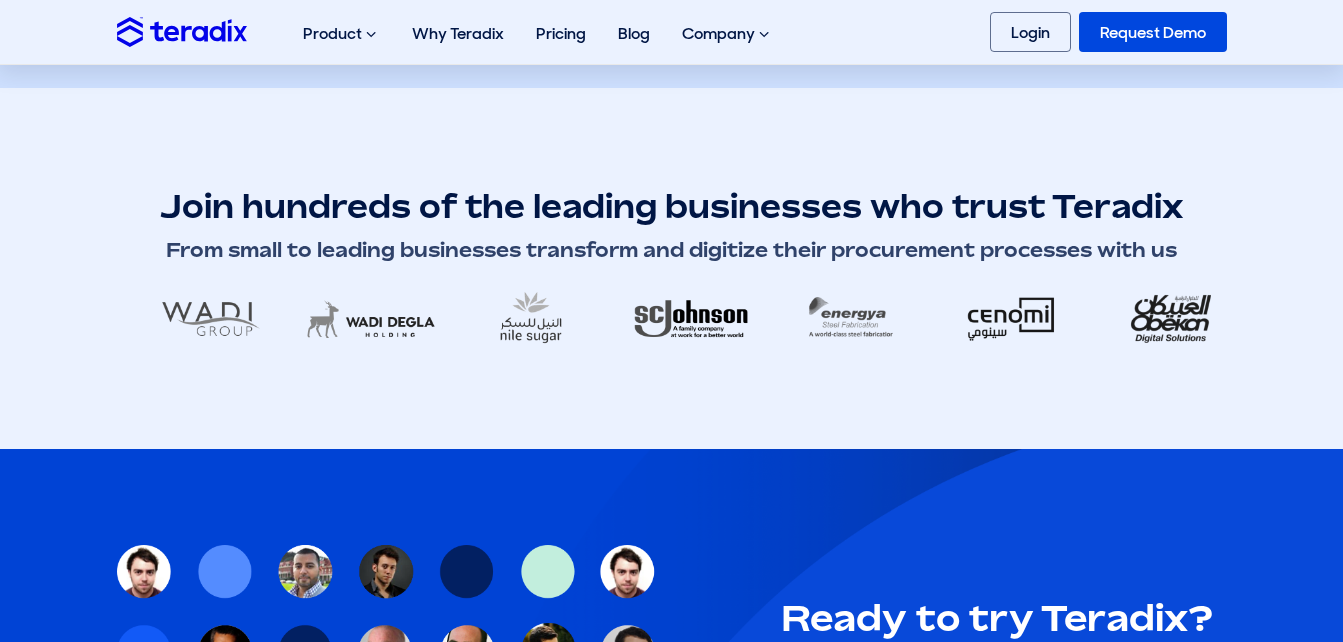scroll, scrollTop: 3396, scrollLeft: 0, axis: vertical 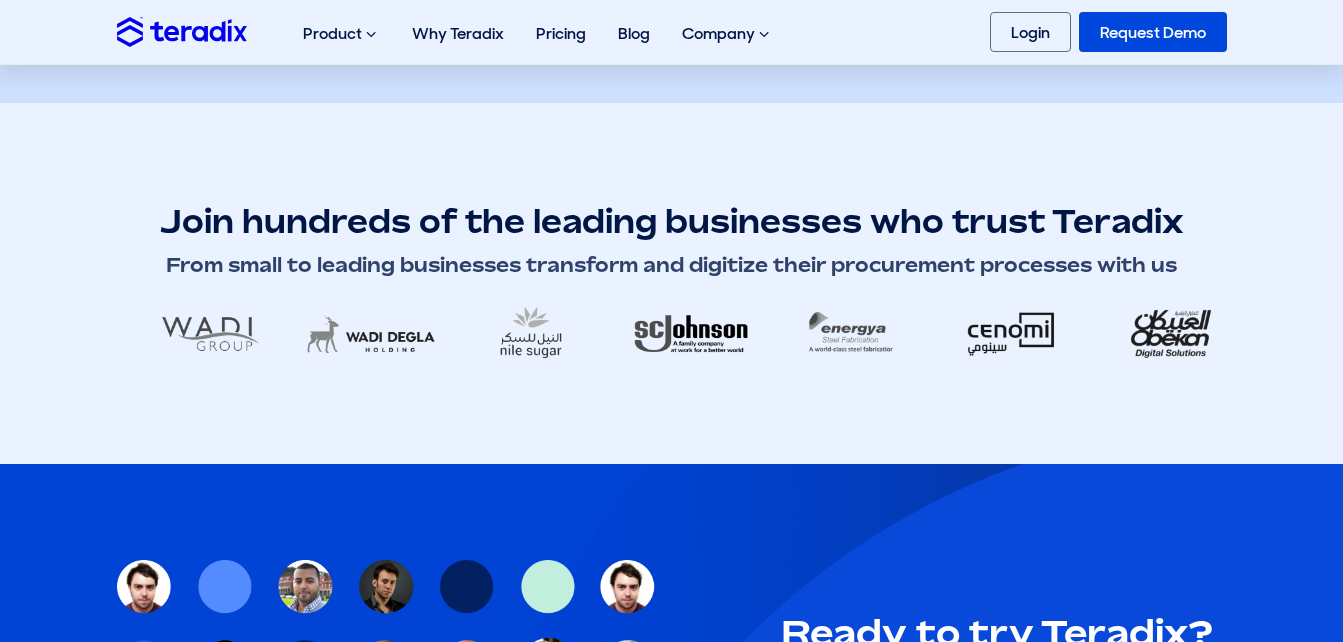 click on "Join hundreds of the leading businesses who trust Teradix" at bounding box center [672, 221] 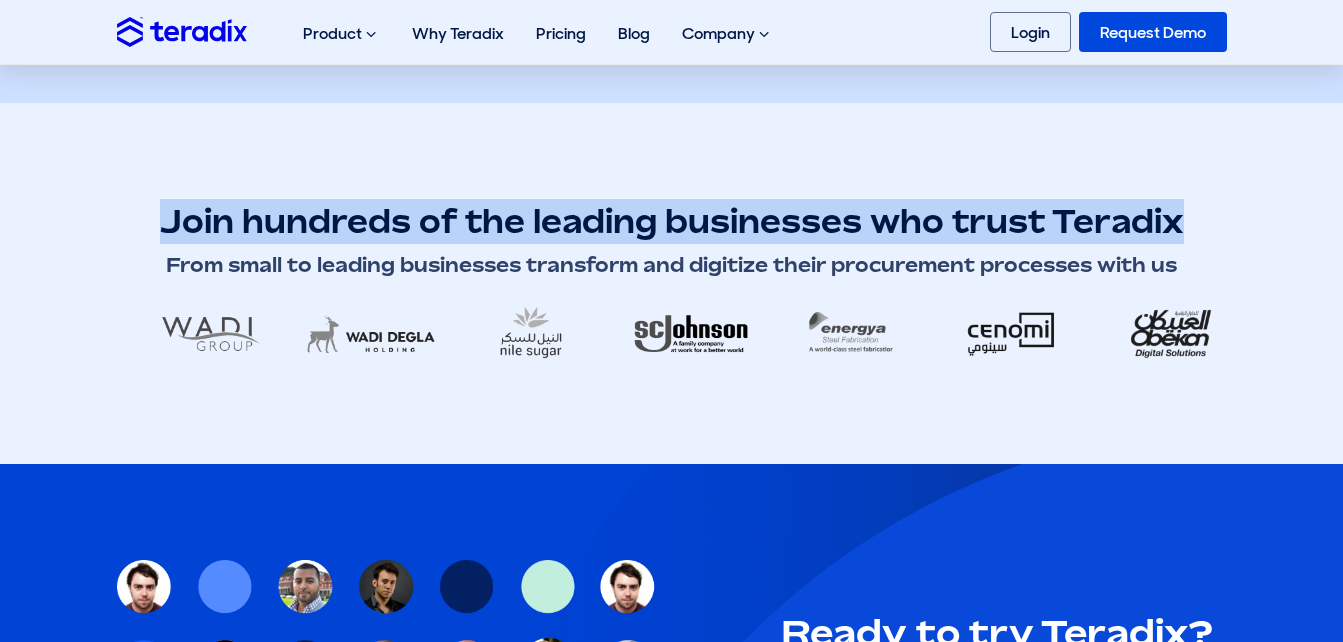 drag, startPoint x: 1182, startPoint y: 227, endPoint x: 155, endPoint y: 178, distance: 1028.1683 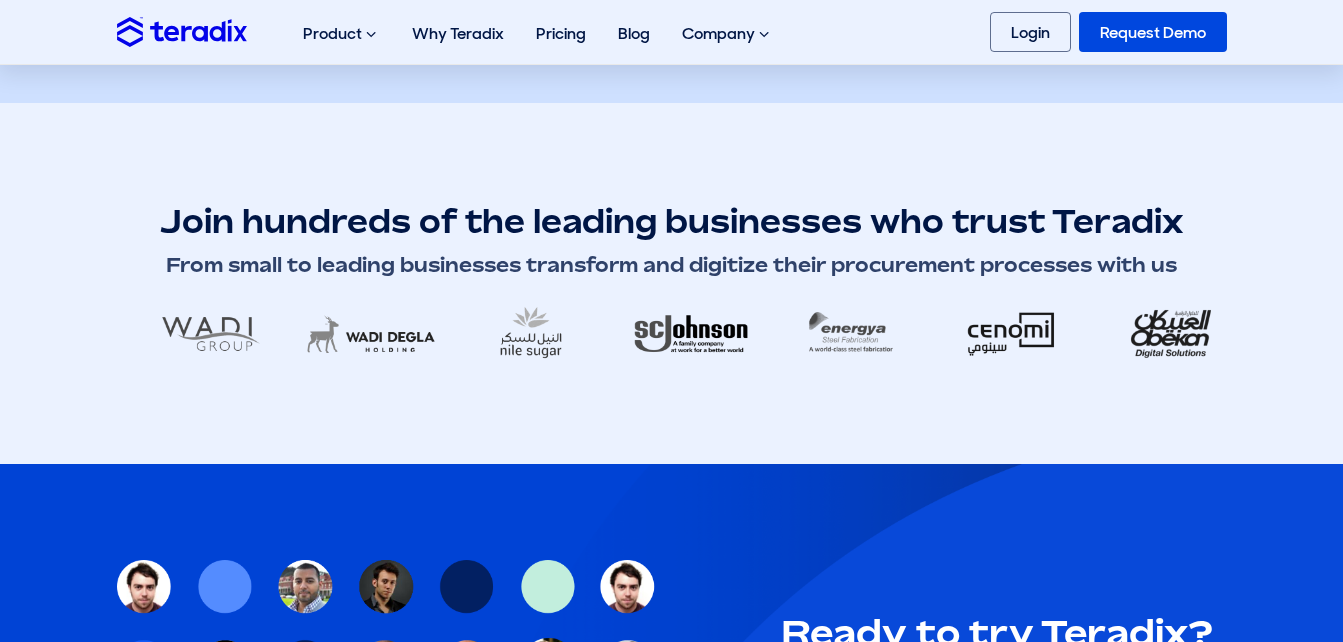 click at bounding box center [672, 333] 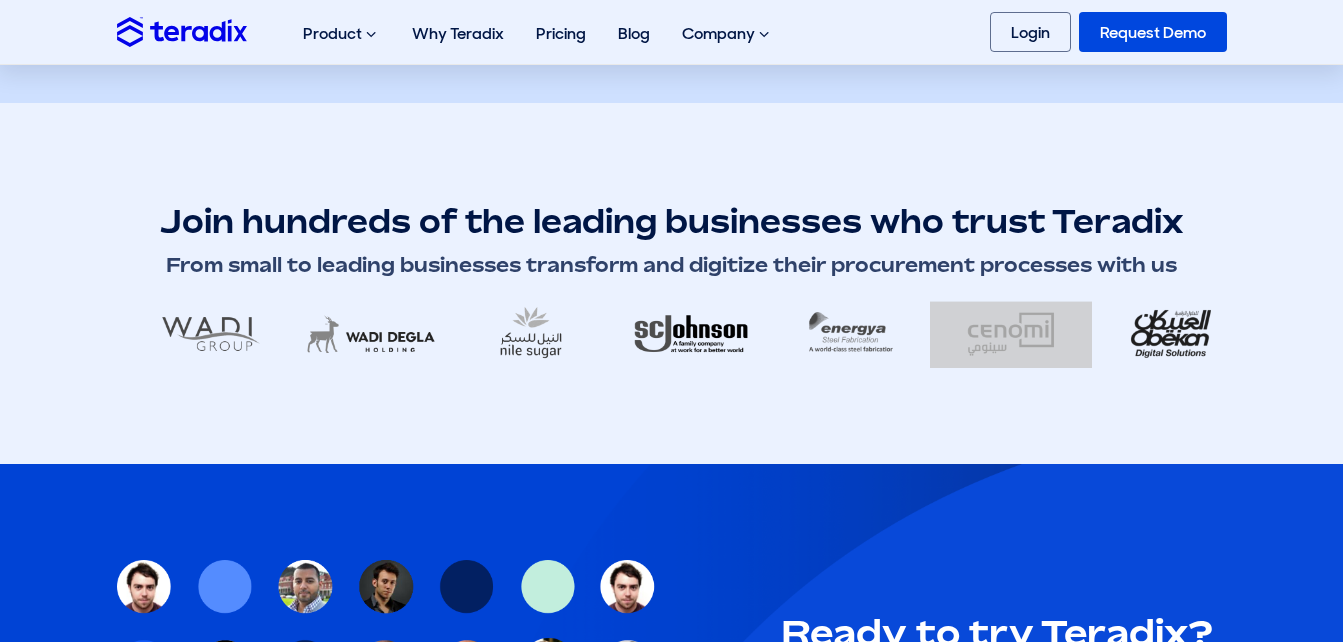 click at bounding box center [672, 333] 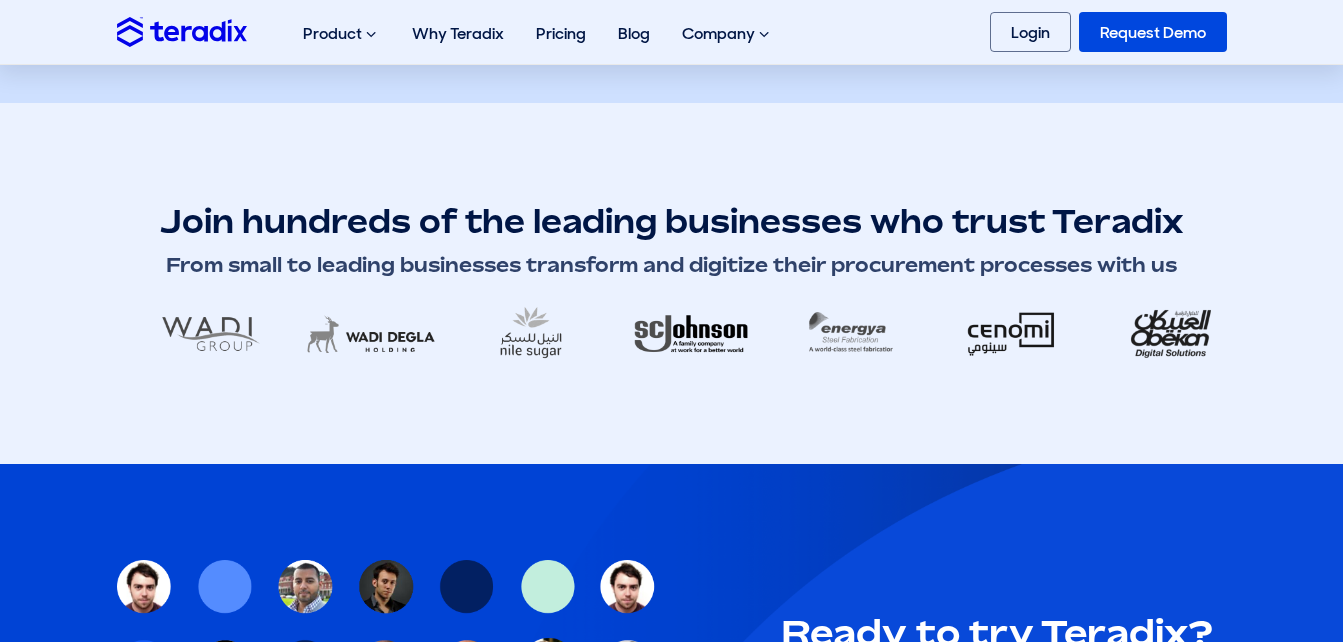 drag, startPoint x: 954, startPoint y: 315, endPoint x: 922, endPoint y: 228, distance: 92.69843 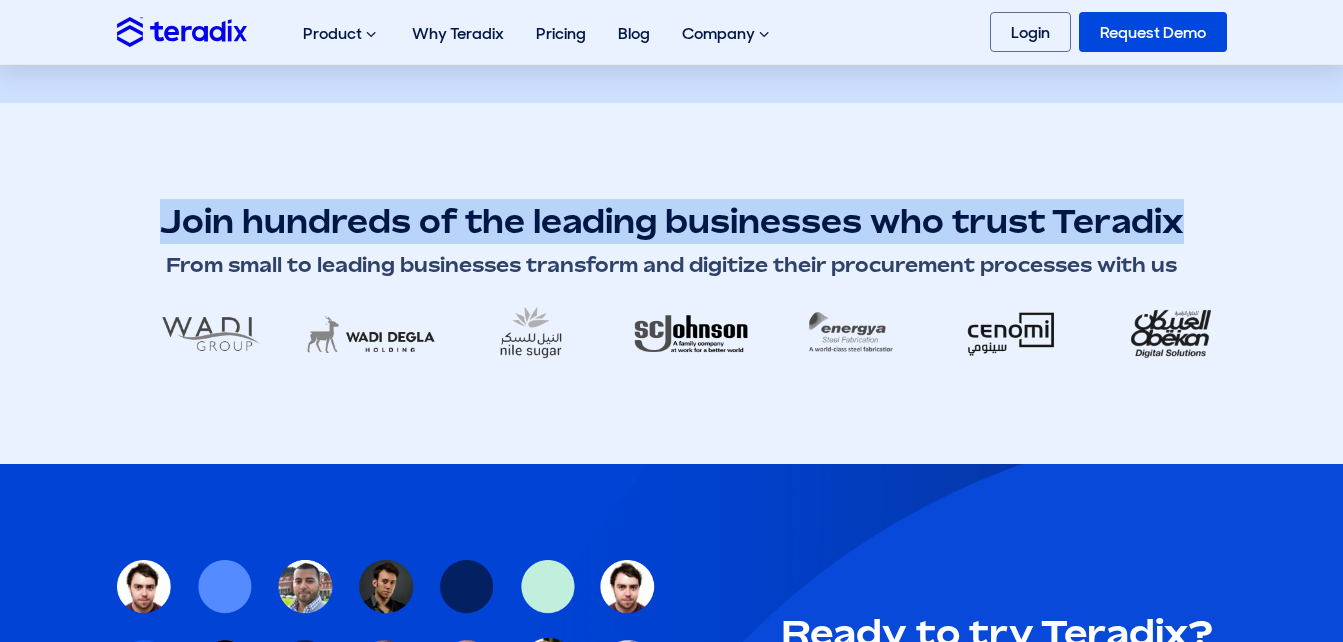drag, startPoint x: 162, startPoint y: 228, endPoint x: 1267, endPoint y: 223, distance: 1105.0114 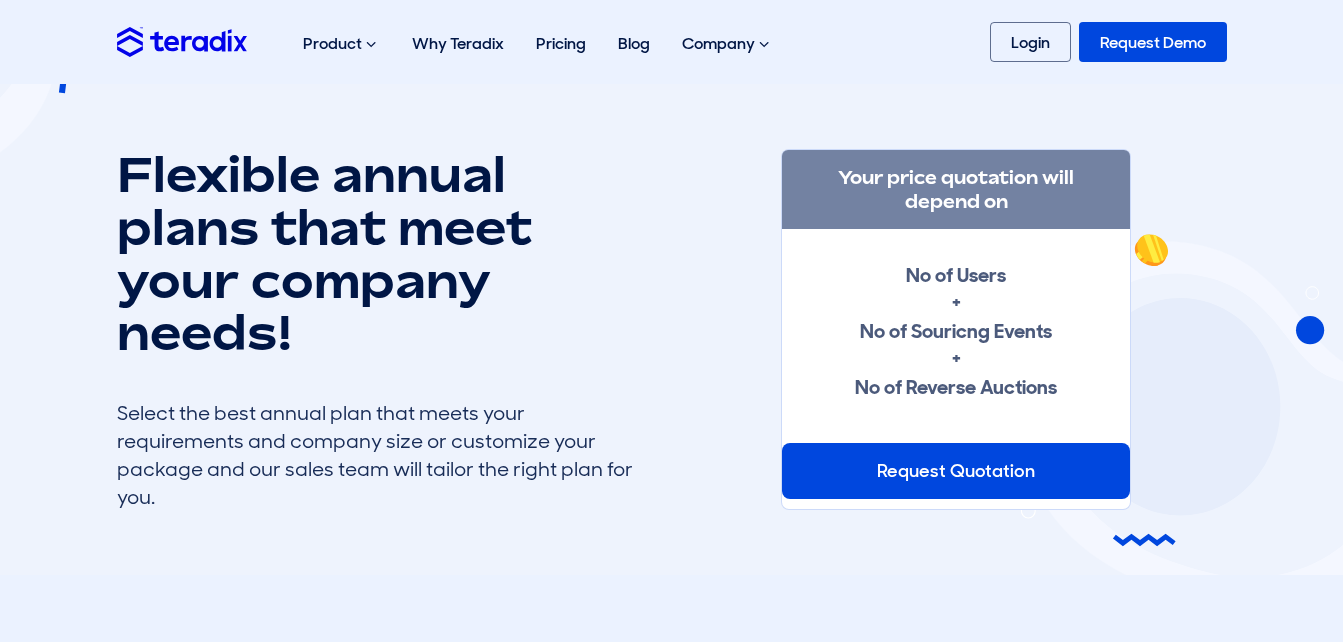 scroll, scrollTop: 0, scrollLeft: 0, axis: both 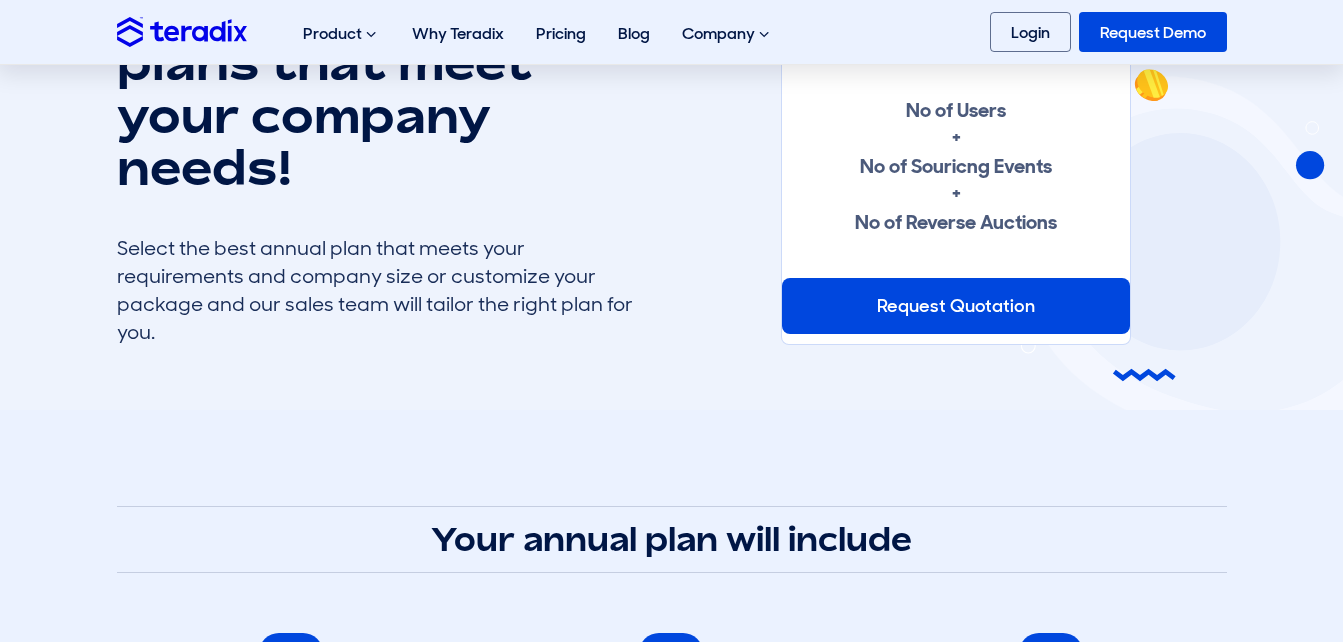 click on "No of Users + No of Souricng Events + No of Reverse Auctions" at bounding box center [956, 166] 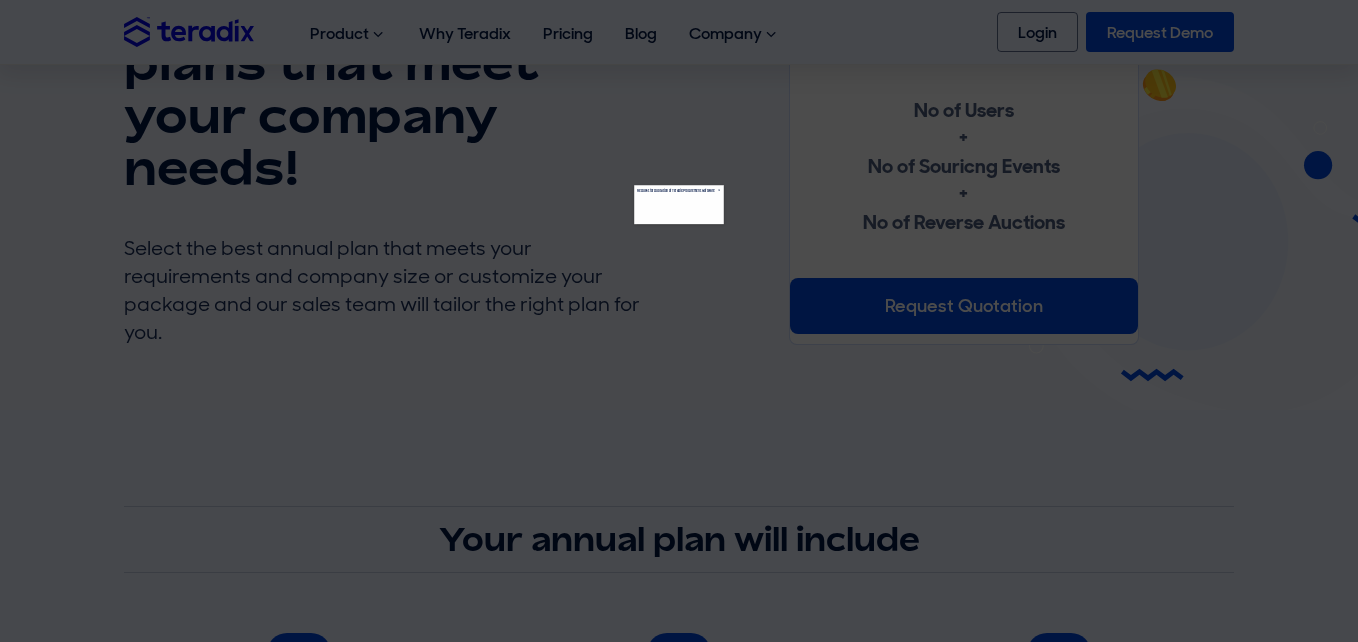 click on "Request for quotation of Teradix Procurement Software" at bounding box center [679, 85] 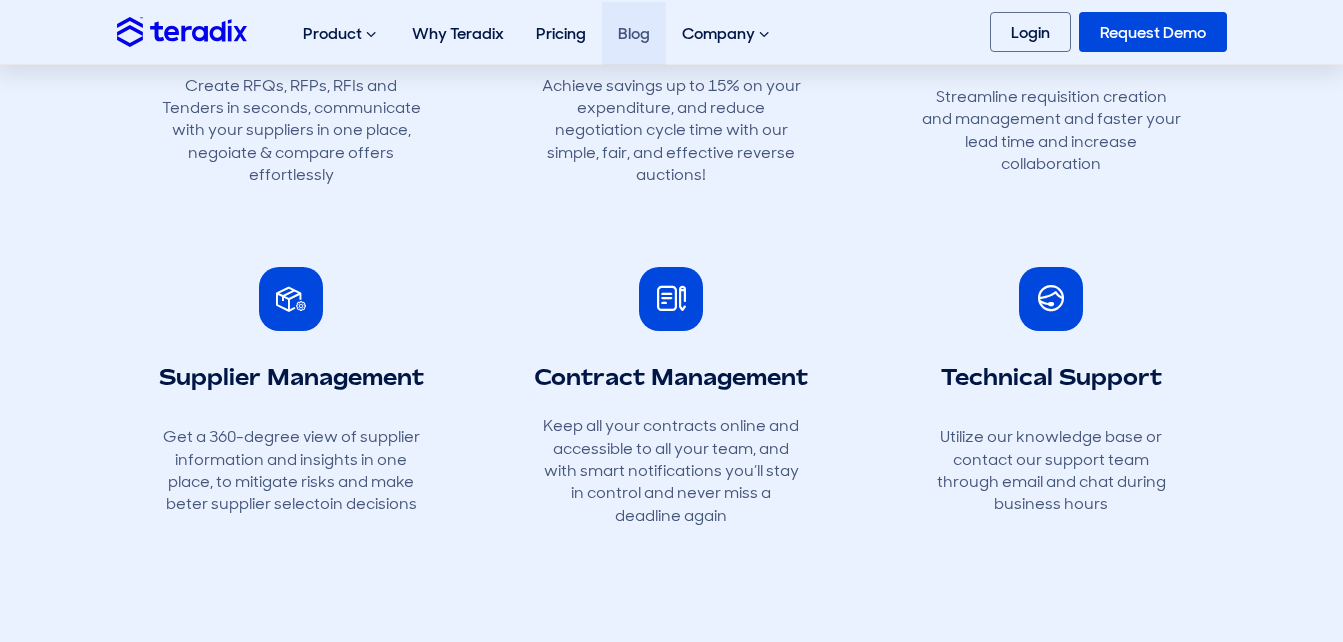 scroll, scrollTop: 871, scrollLeft: 0, axis: vertical 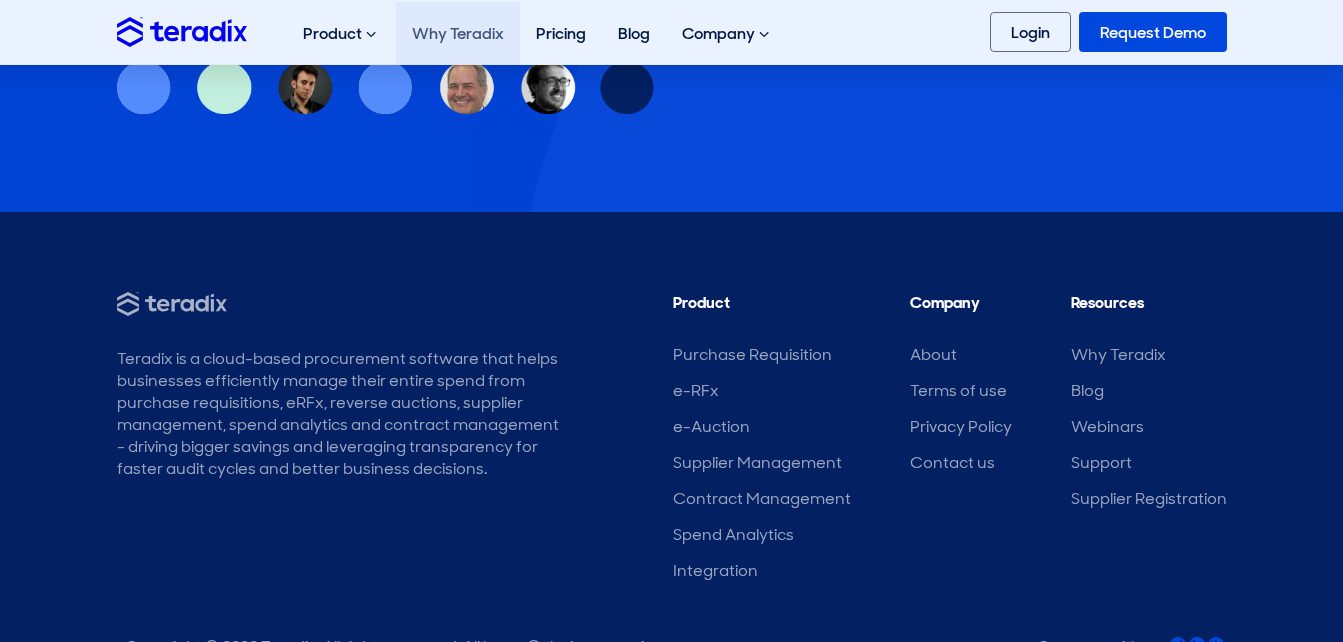 click on "Why Teradix" at bounding box center (458, 33) 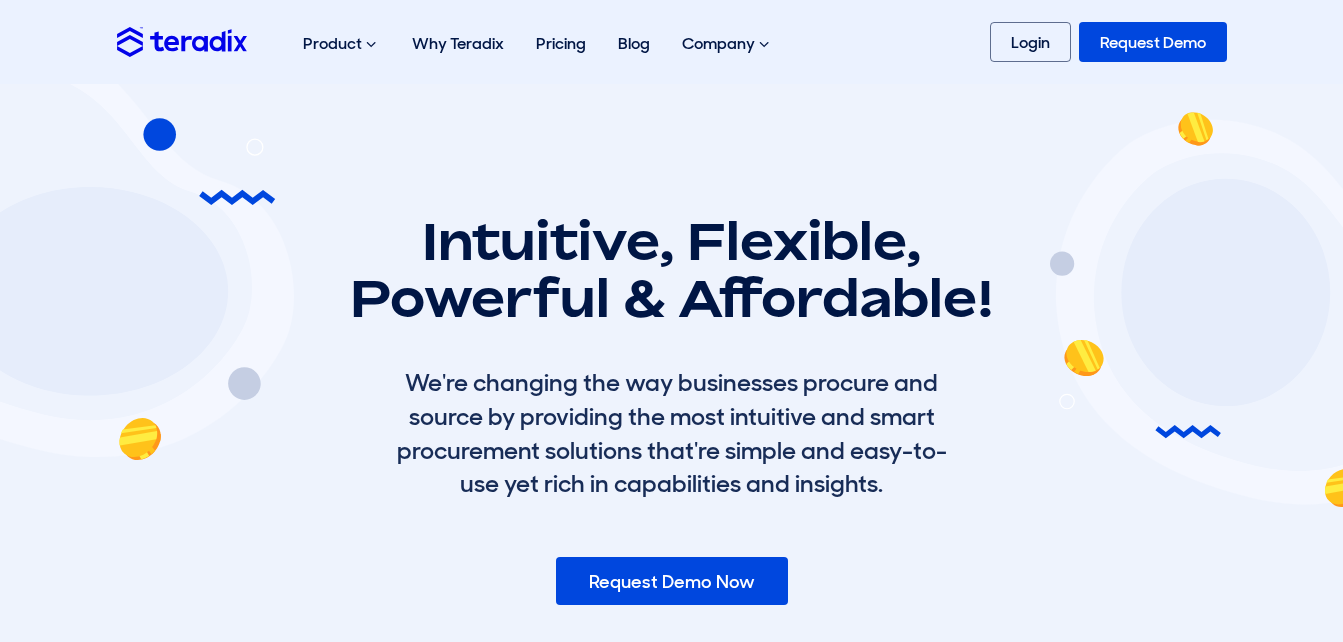 scroll, scrollTop: 0, scrollLeft: 0, axis: both 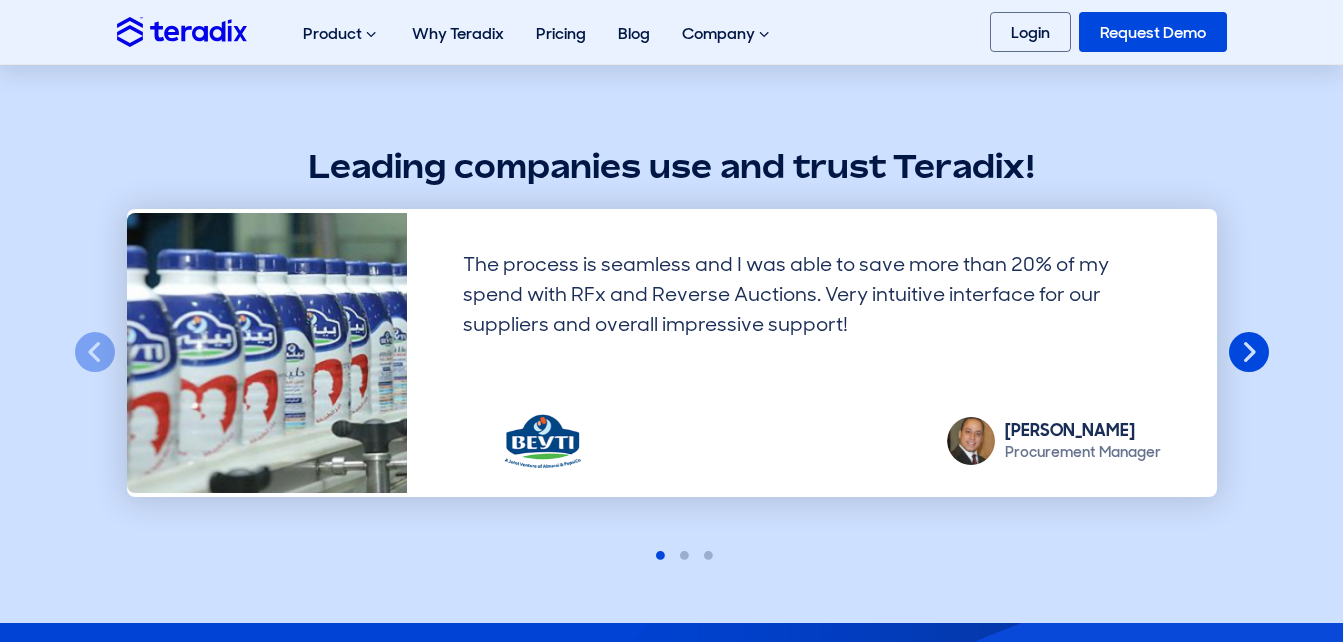 click on "Next" at bounding box center (1249, 353) 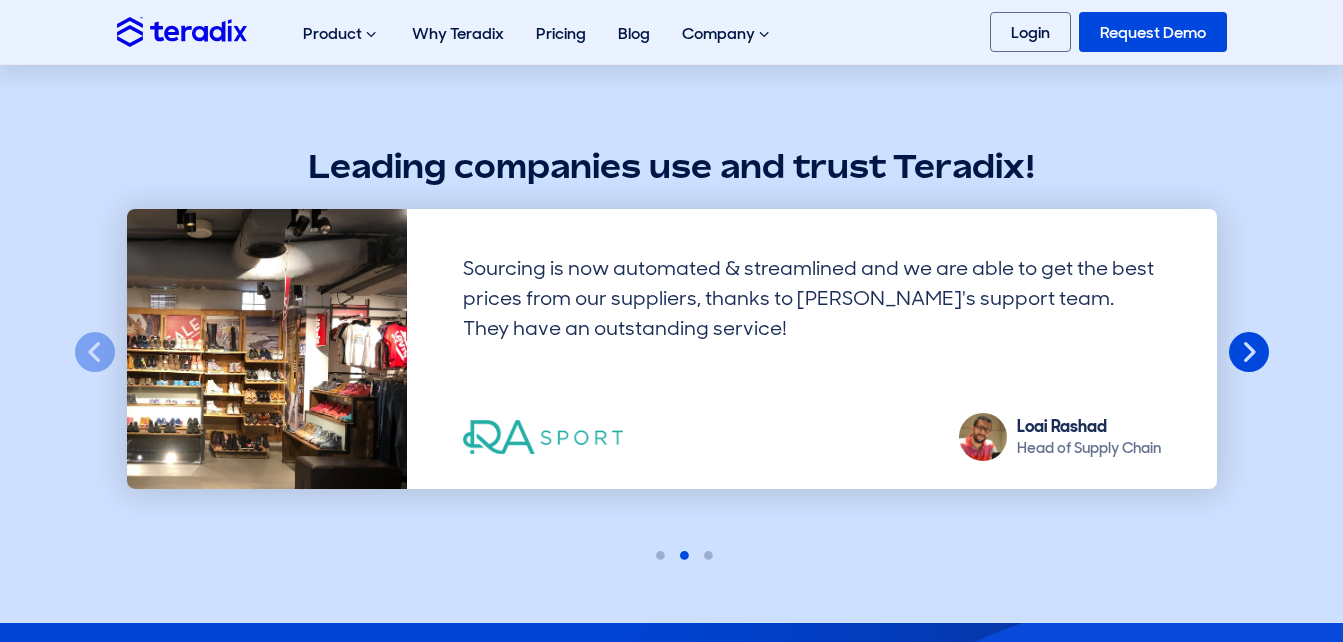click on "Next" at bounding box center (1249, 353) 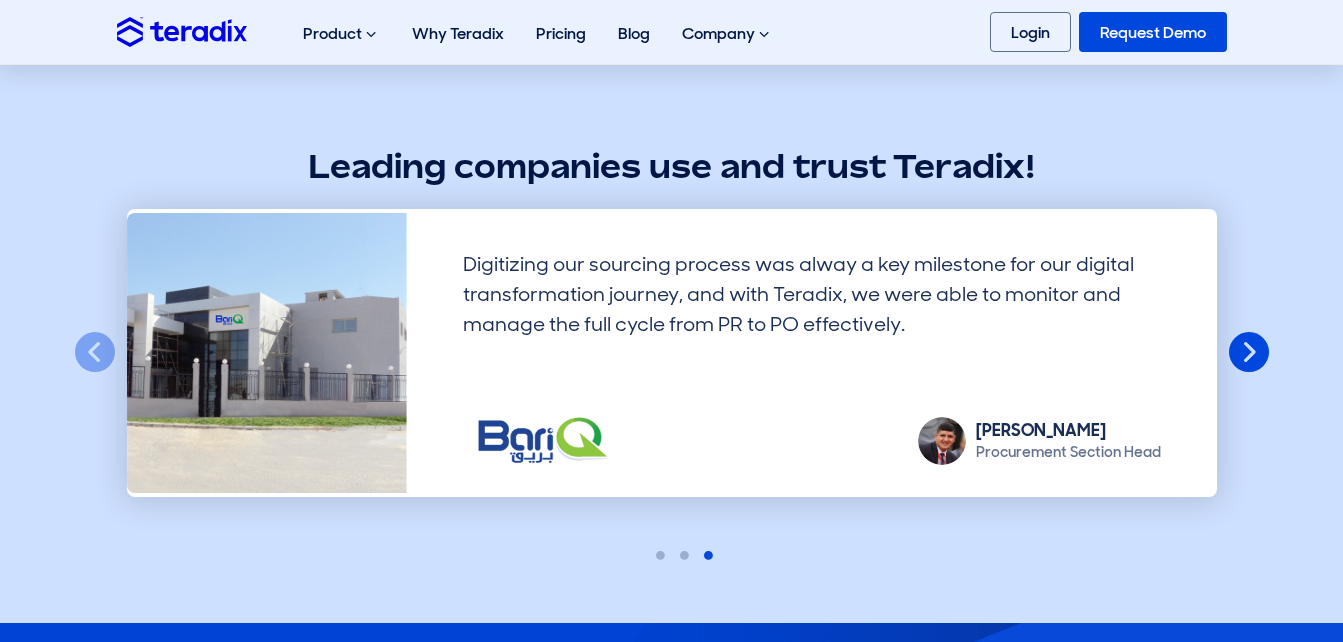 click on "Next" at bounding box center (1249, 353) 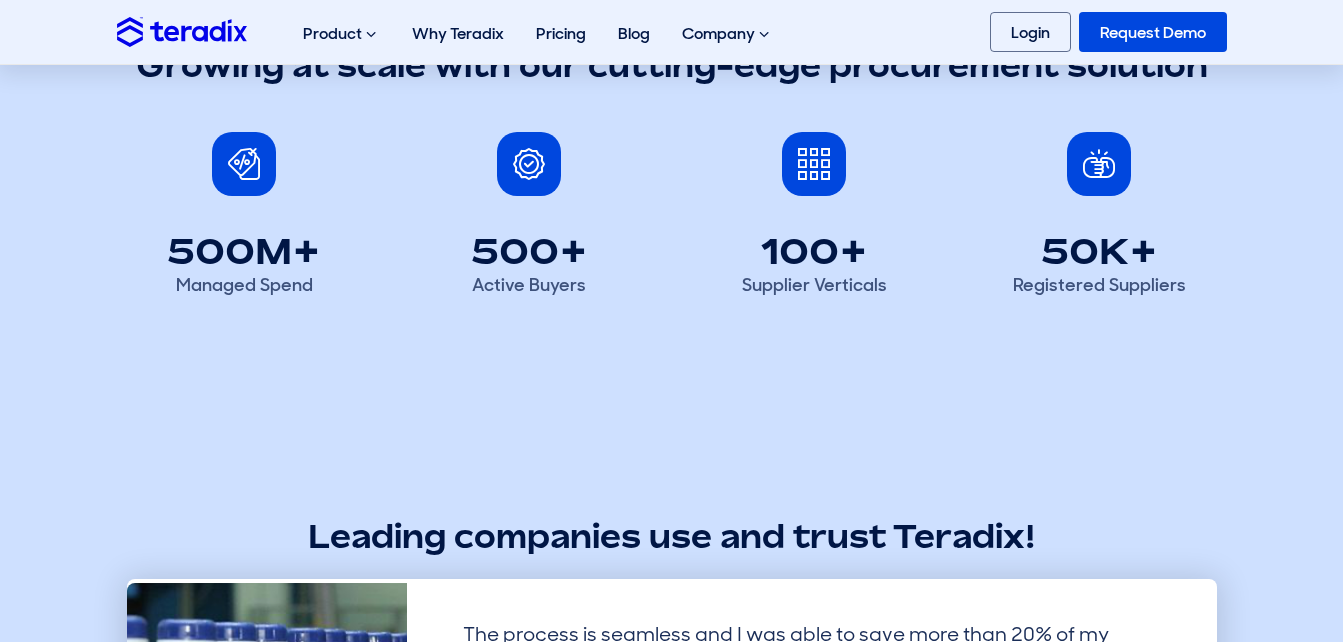 scroll, scrollTop: 1285, scrollLeft: 0, axis: vertical 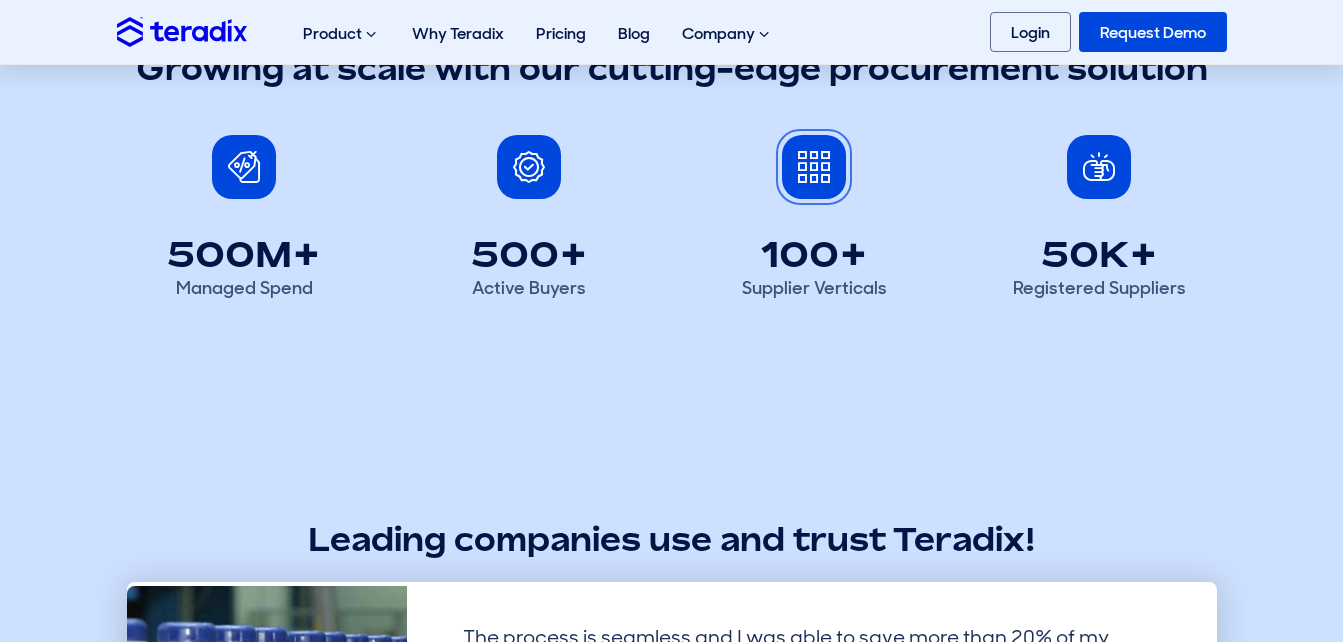 click at bounding box center (814, 167) 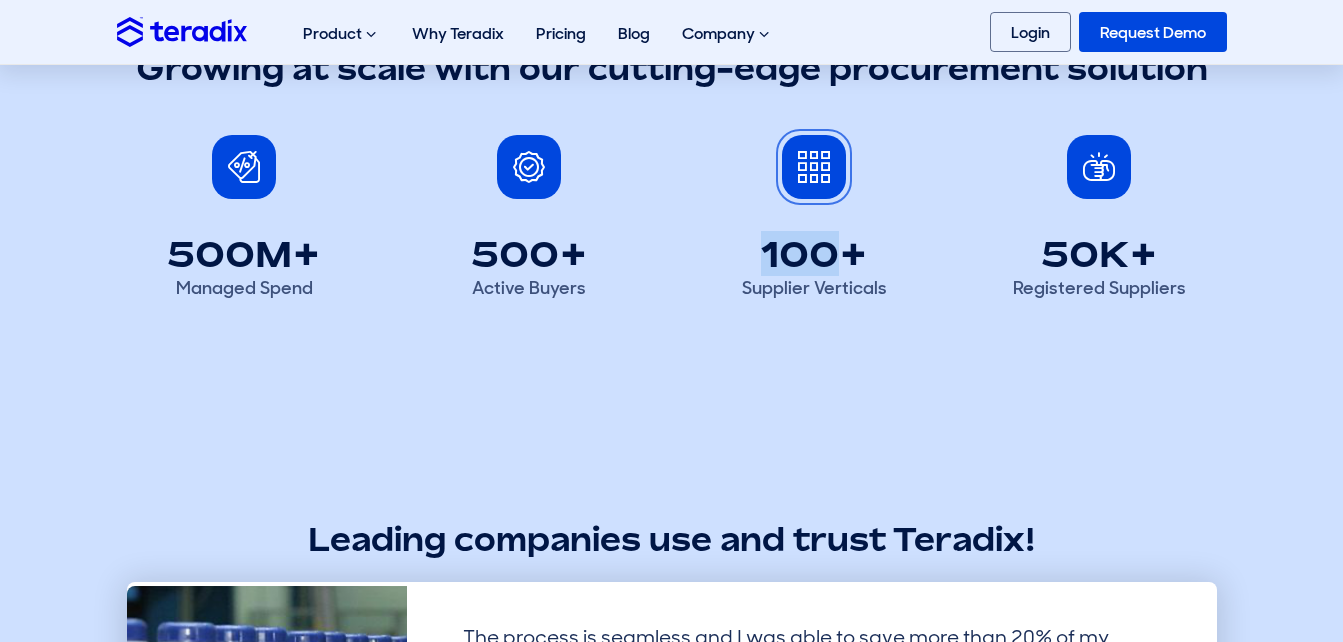 drag, startPoint x: 809, startPoint y: 176, endPoint x: 801, endPoint y: 242, distance: 66.48308 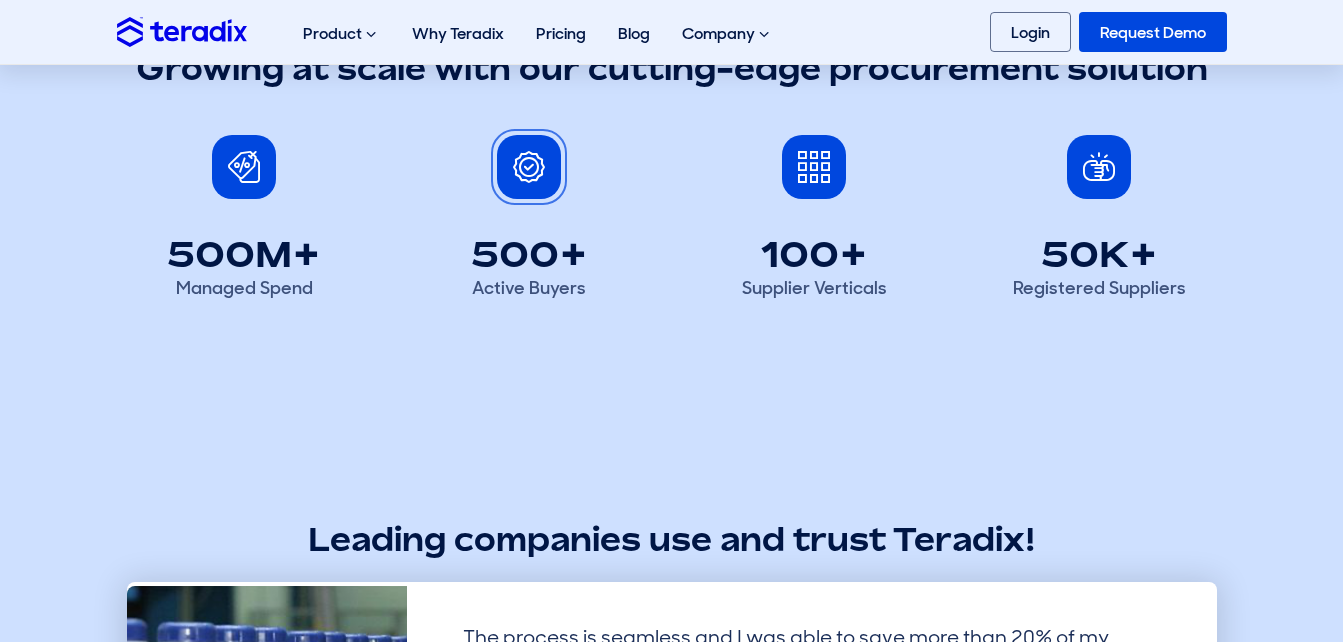 click at bounding box center (529, 167) 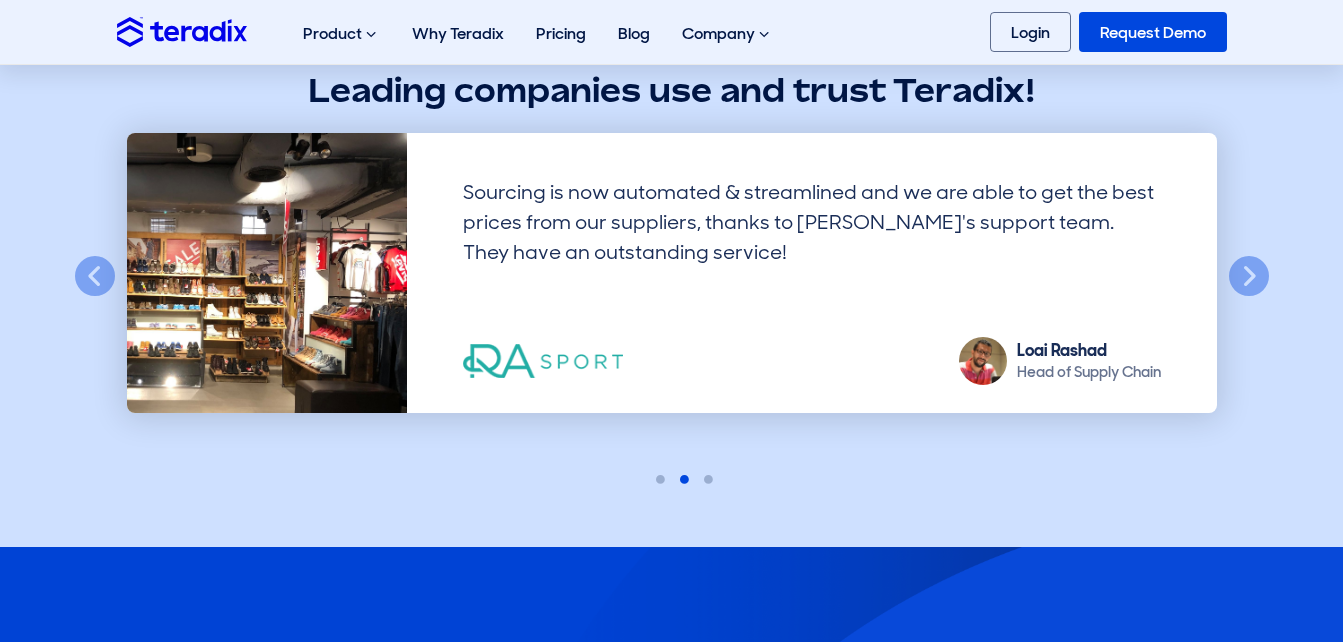 scroll, scrollTop: 1729, scrollLeft: 0, axis: vertical 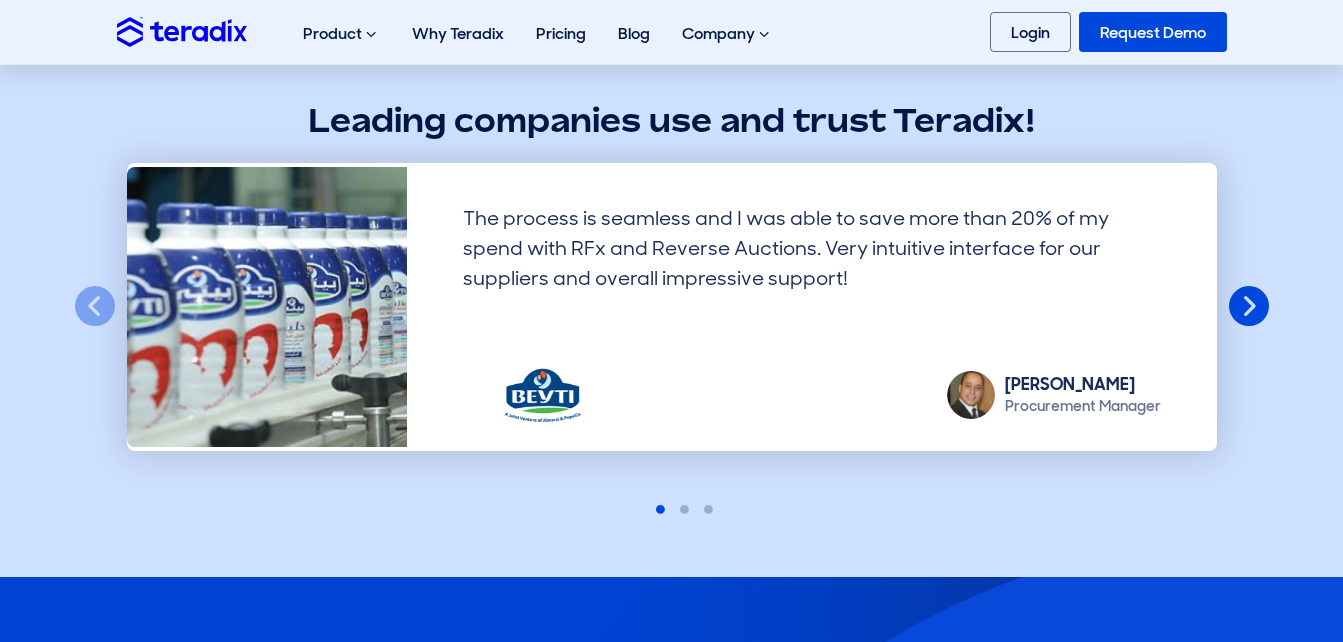 click on "Next" at bounding box center [1249, 307] 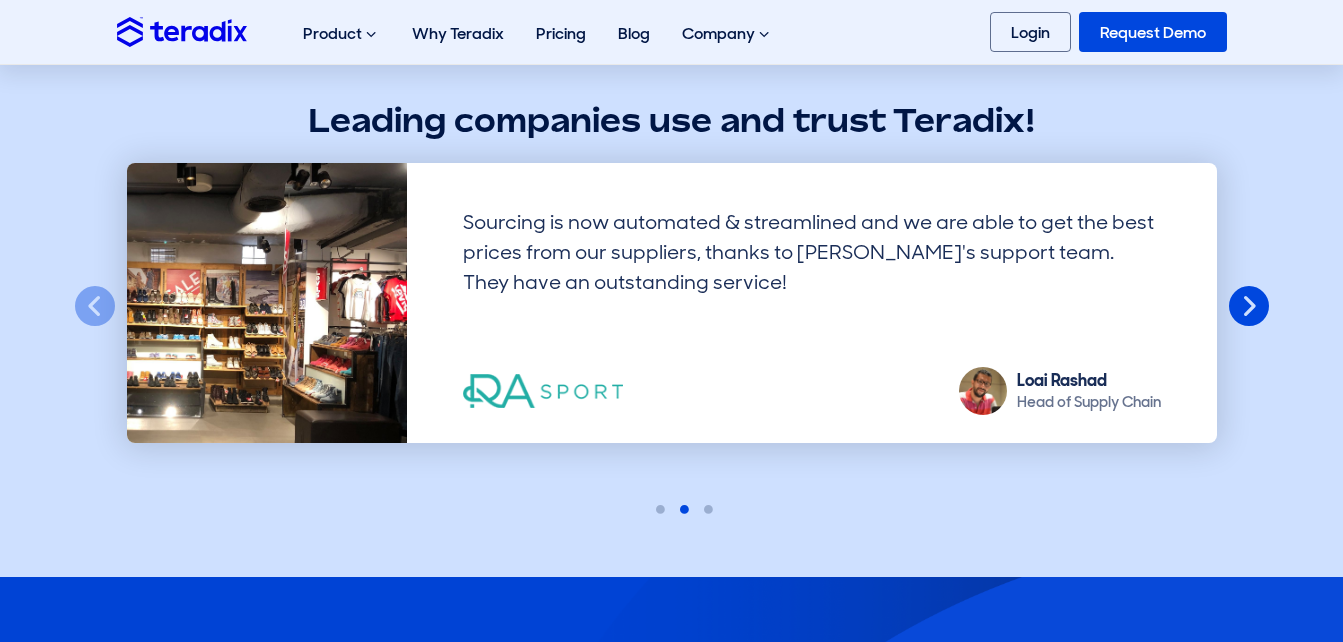 click on "Next" at bounding box center [1249, 307] 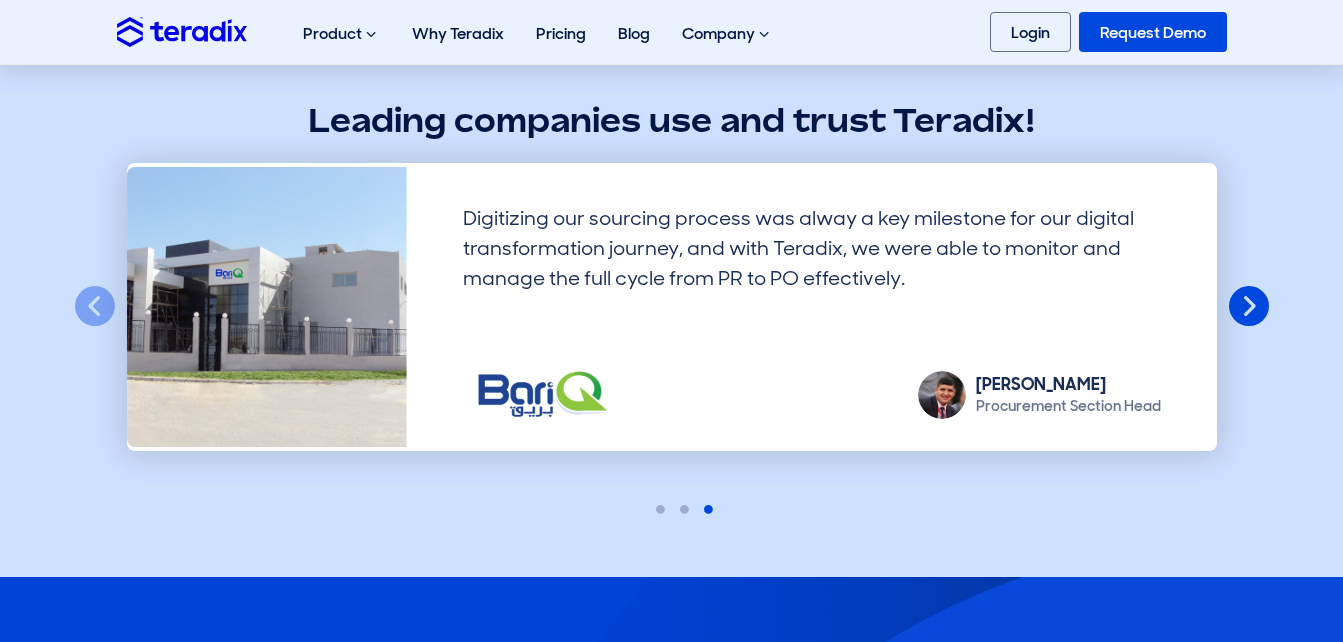click on "Next" at bounding box center (1249, 307) 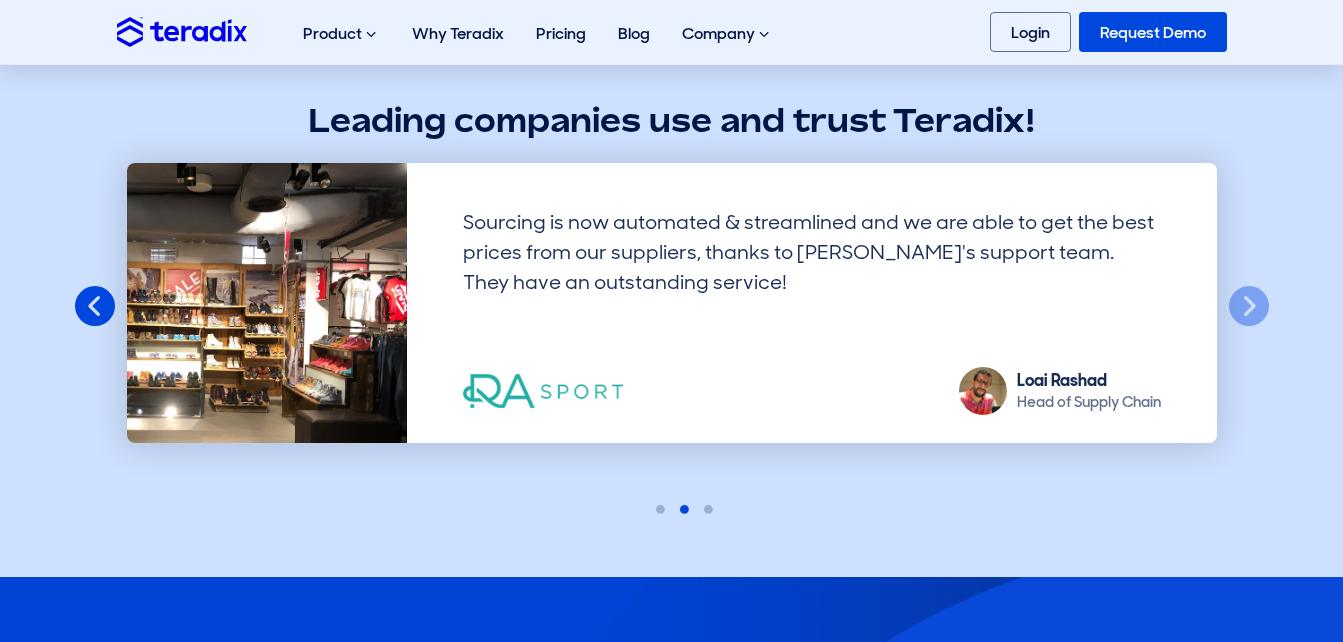 click on "Previous" at bounding box center (95, 307) 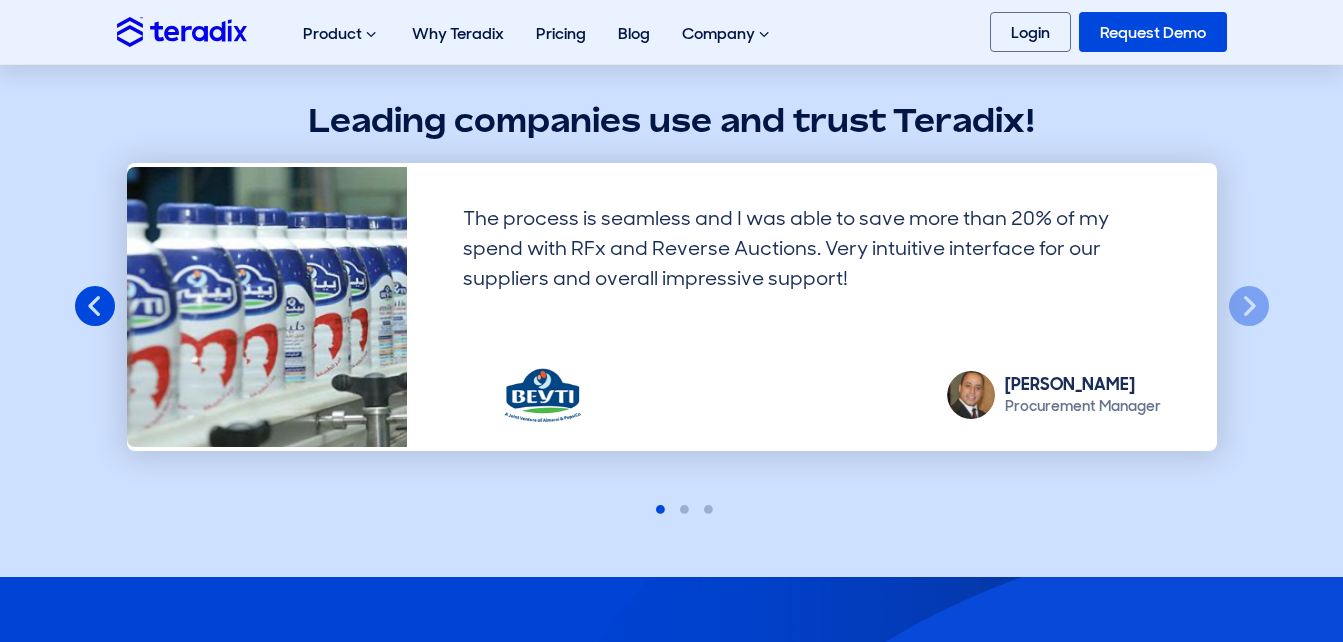 click on "Previous" at bounding box center [95, 307] 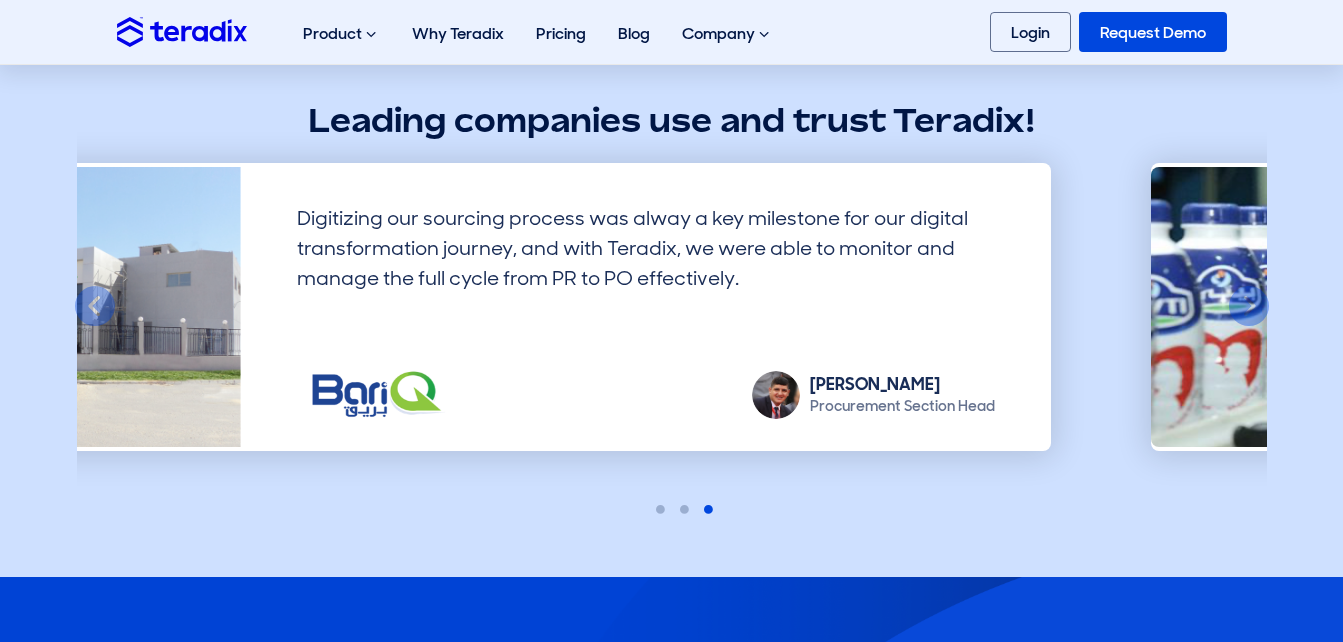 drag, startPoint x: 914, startPoint y: 281, endPoint x: 828, endPoint y: 241, distance: 94.847244 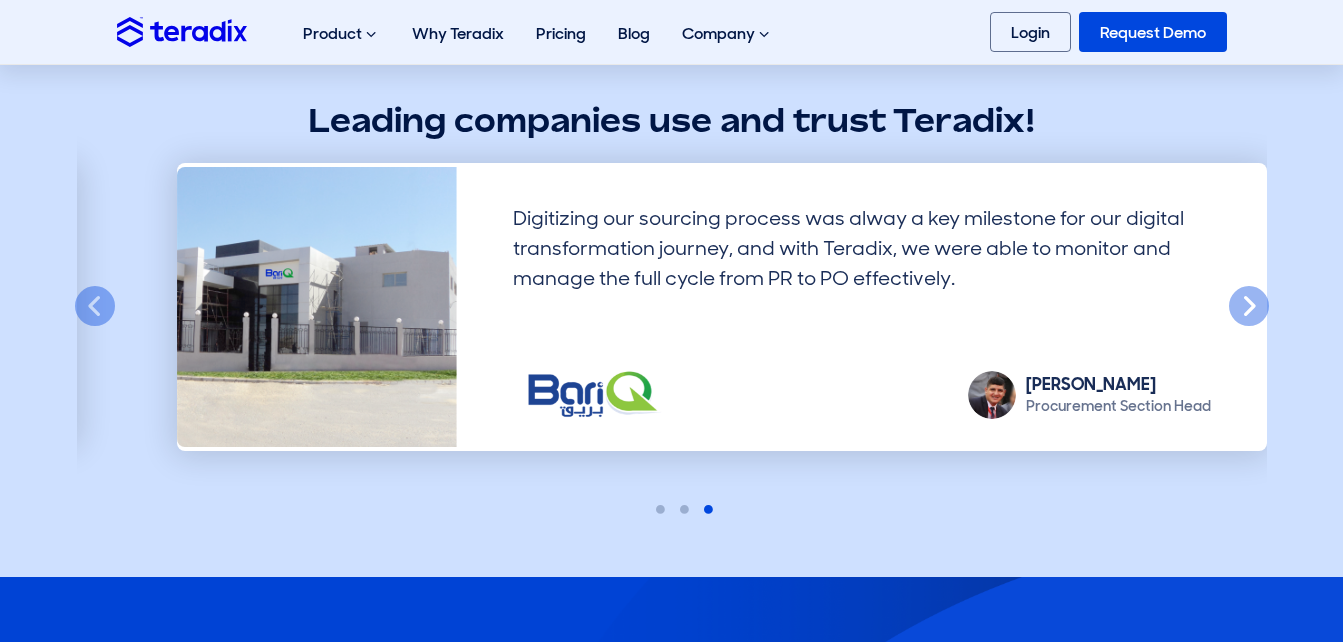 drag, startPoint x: 465, startPoint y: 220, endPoint x: 515, endPoint y: 231, distance: 51.1957 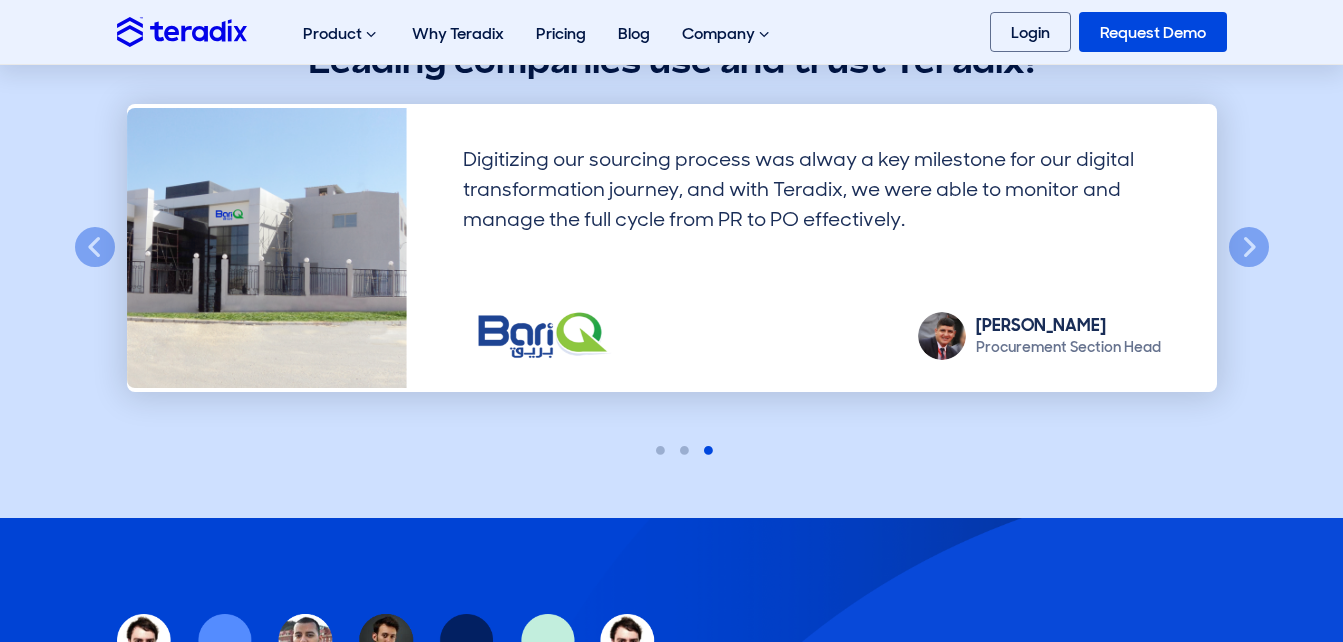 scroll, scrollTop: 1772, scrollLeft: 0, axis: vertical 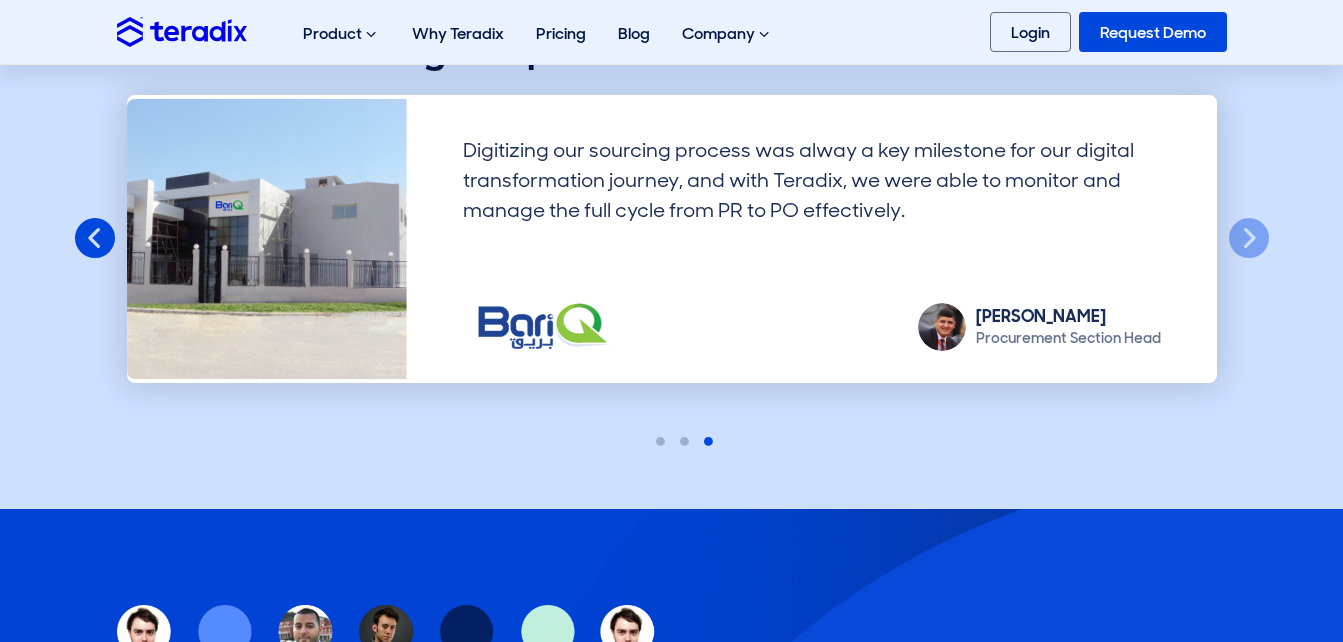 click on "Previous" at bounding box center [95, 239] 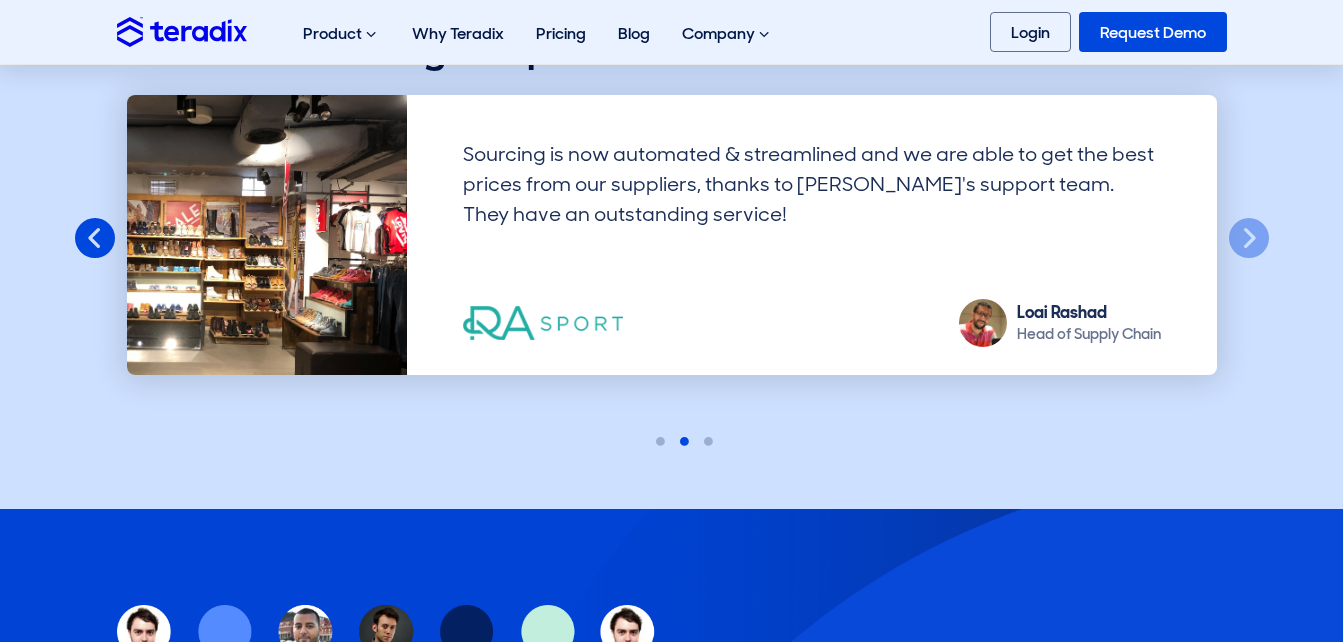 click on "Previous" at bounding box center [95, 239] 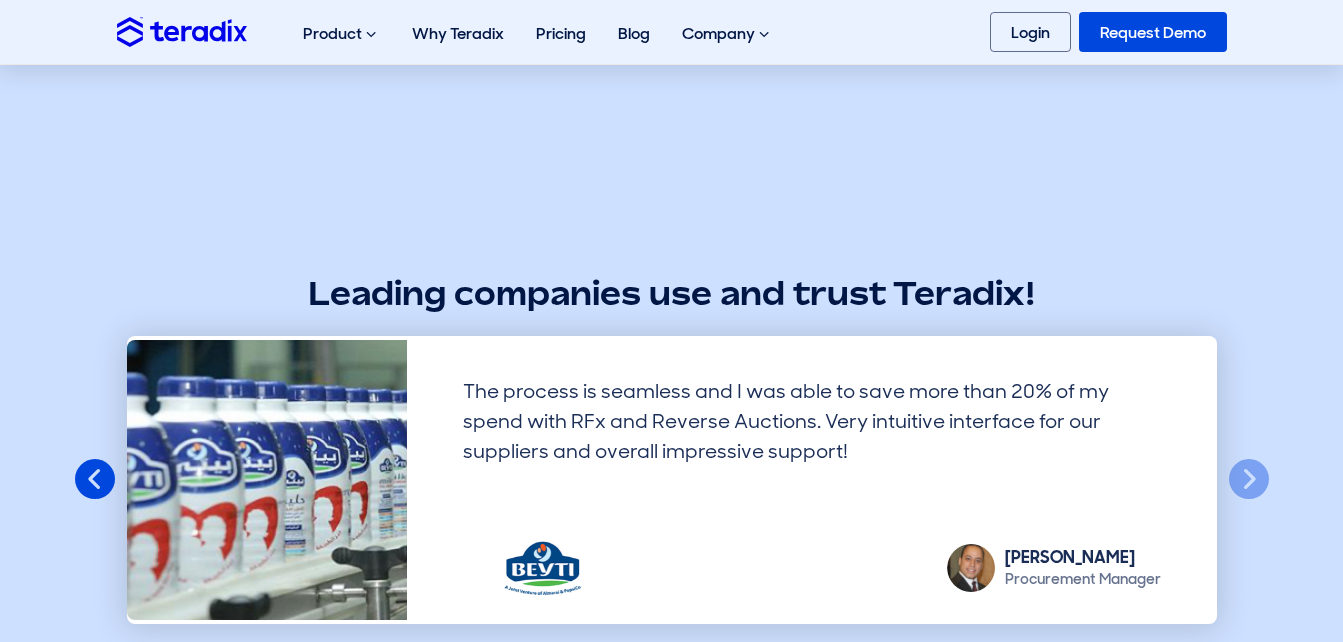 scroll, scrollTop: 1528, scrollLeft: 0, axis: vertical 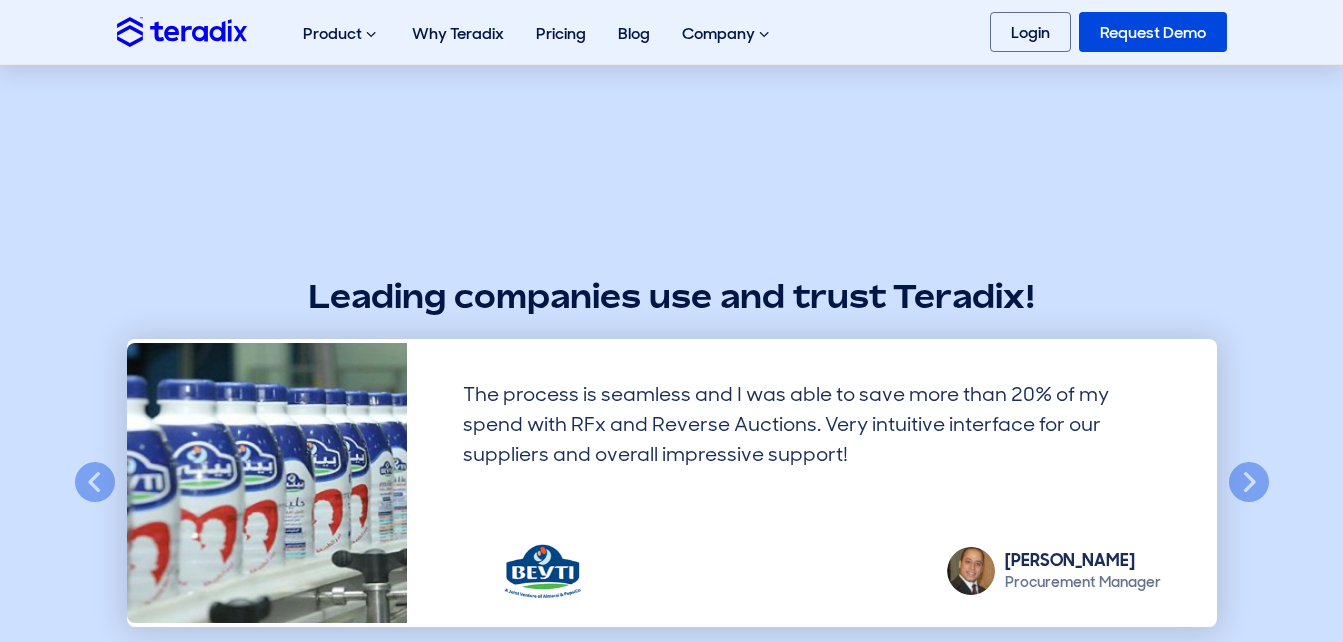 click on "Leading companies use and trust Teradix!
Previous
Digitizing our sourcing process was alway a key milestone for our digital transformation journey, and with Teradix, we were able to monitor and manage the full cycle from PR to PO effectively.
[PERSON_NAME]
Procurement Section Head" at bounding box center [671, 465] 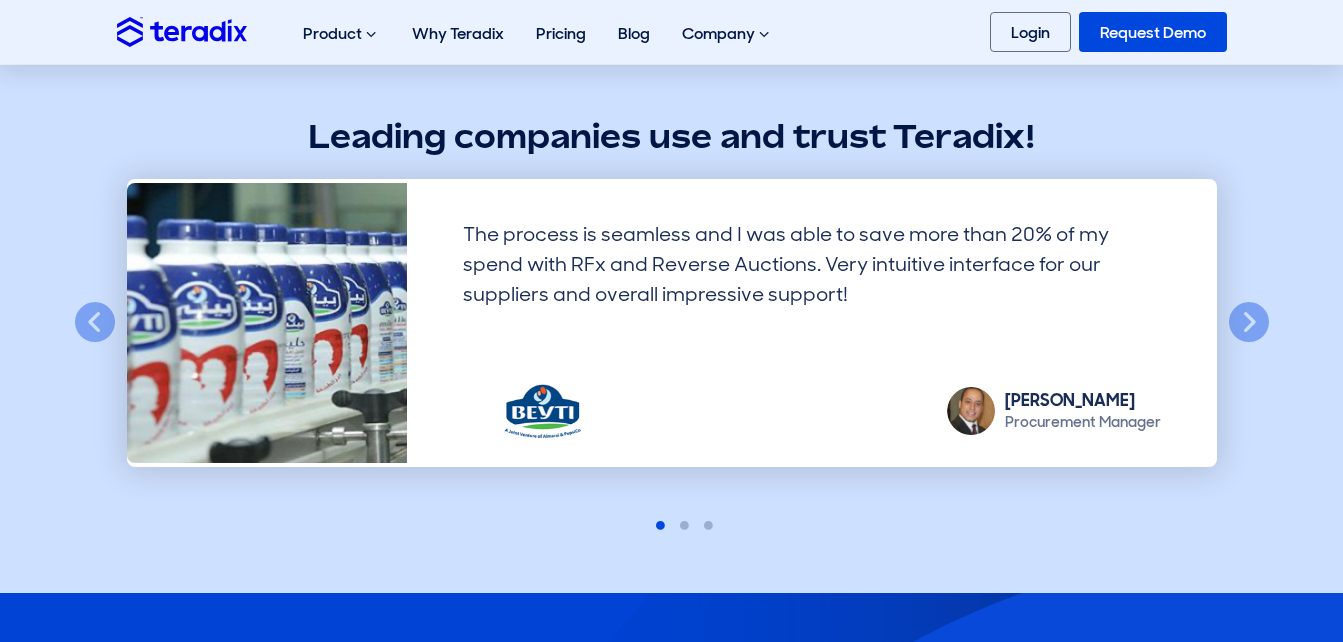 scroll, scrollTop: 1685, scrollLeft: 0, axis: vertical 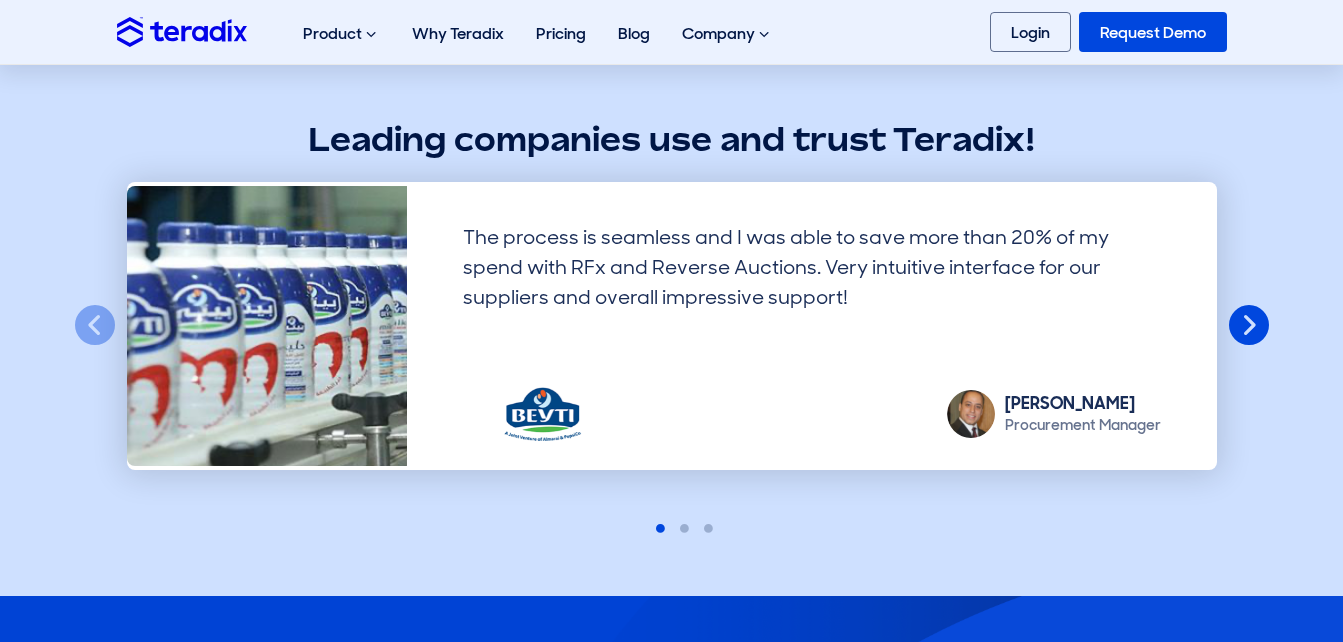 click on "Next" at bounding box center [1249, 326] 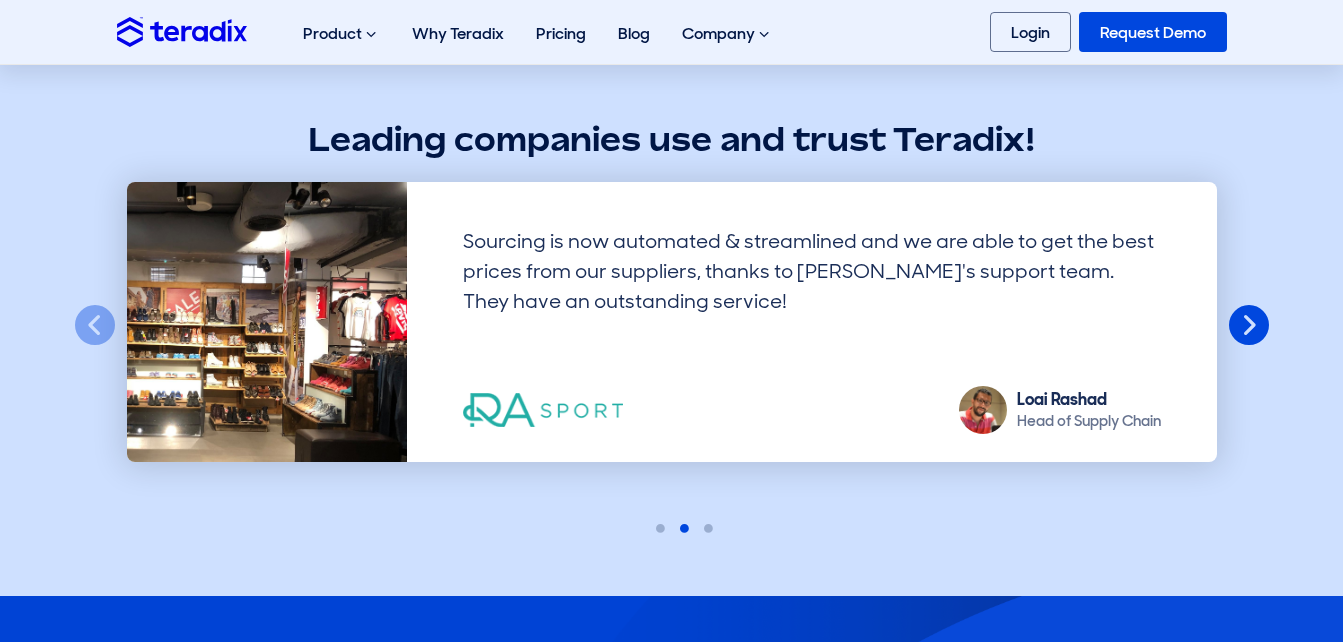 click on "Next" at bounding box center (1249, 326) 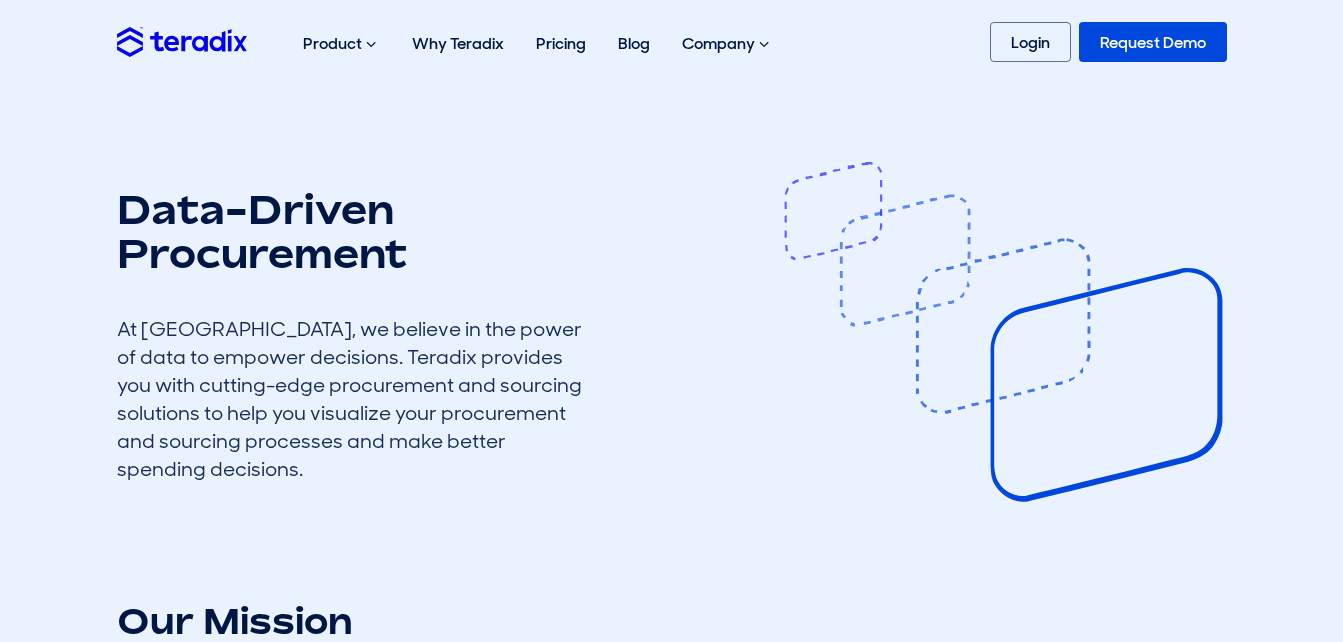 scroll, scrollTop: 0, scrollLeft: 0, axis: both 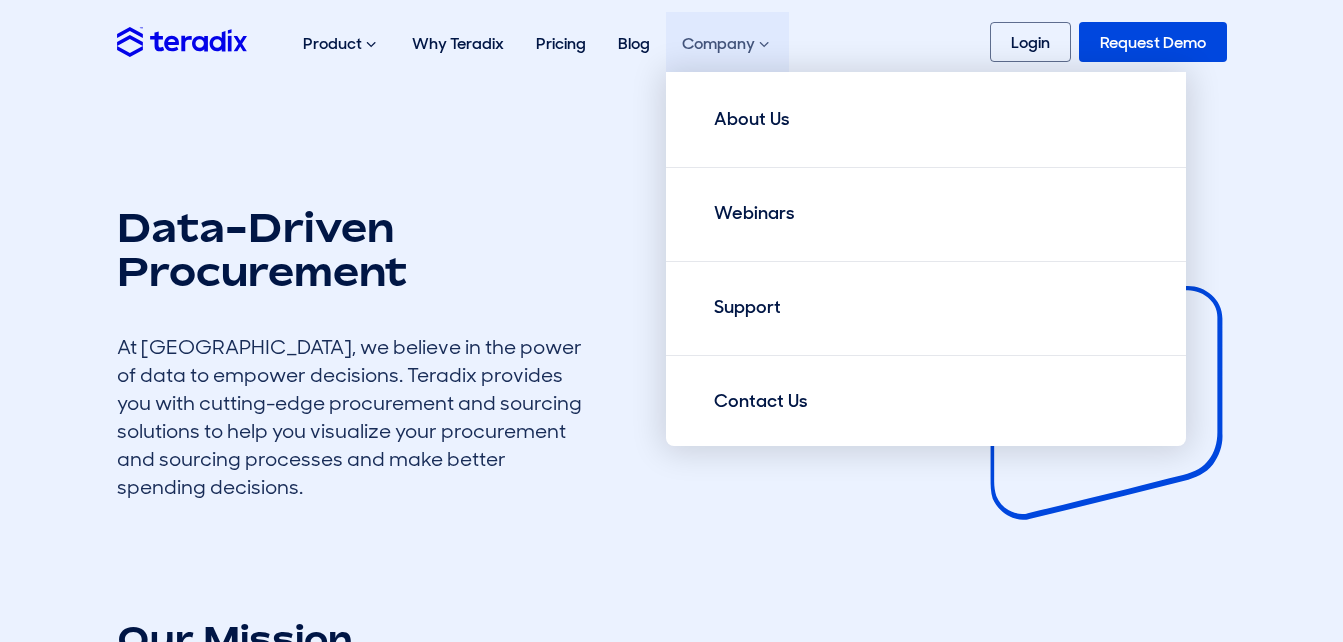 click on "Company
About Us
Webinars
Support
Contact Us" at bounding box center (341, 44) 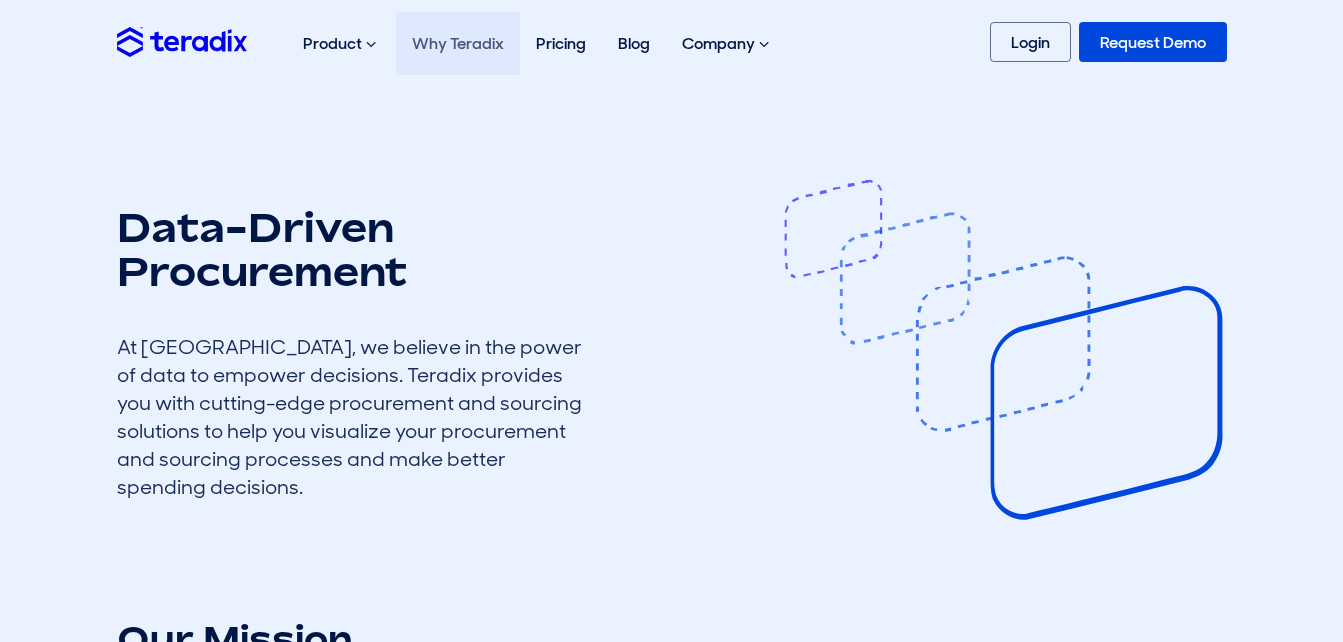 click on "Why Teradix" at bounding box center [458, 43] 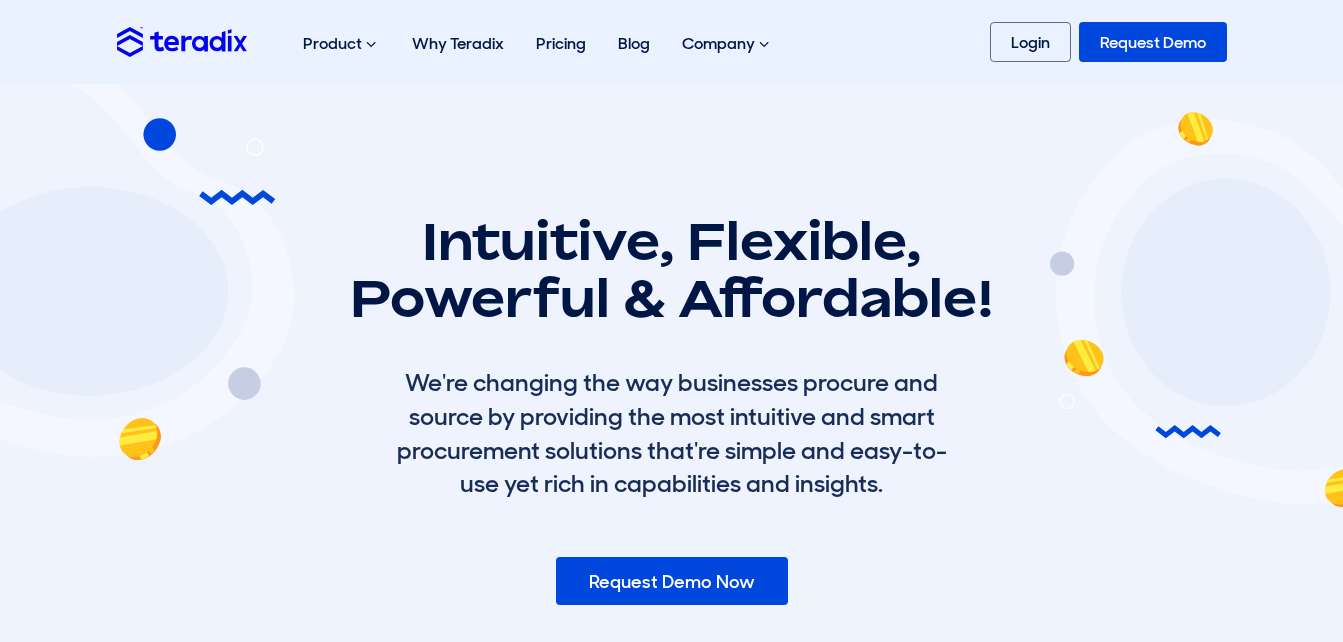 scroll, scrollTop: 0, scrollLeft: 0, axis: both 